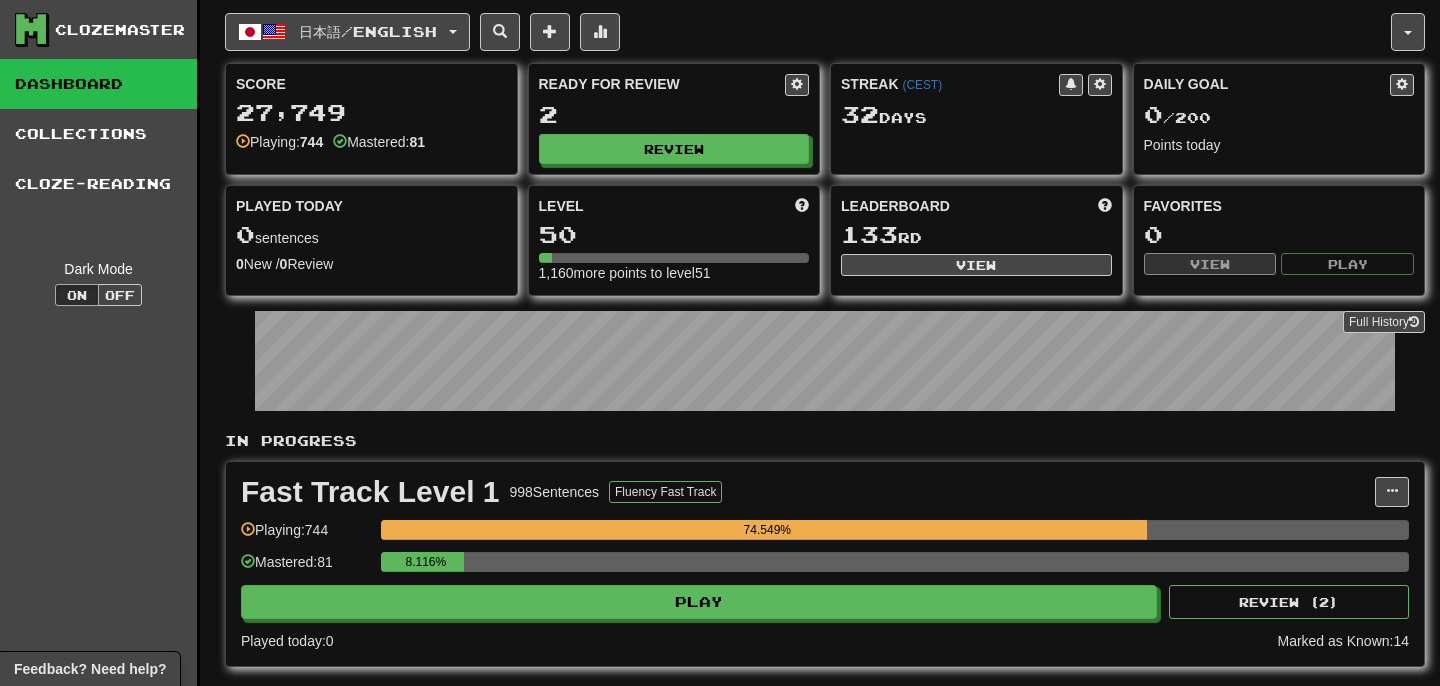 scroll, scrollTop: 0, scrollLeft: 0, axis: both 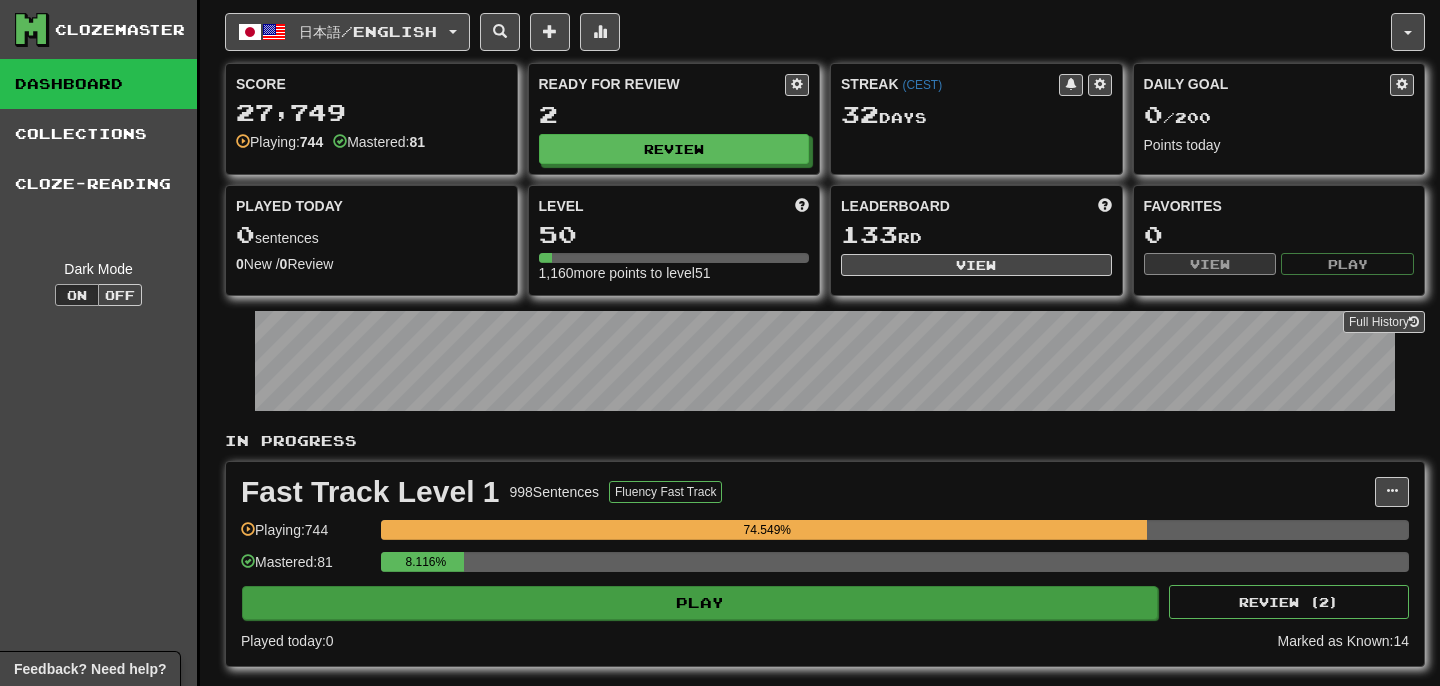 click on "Play" at bounding box center [700, 603] 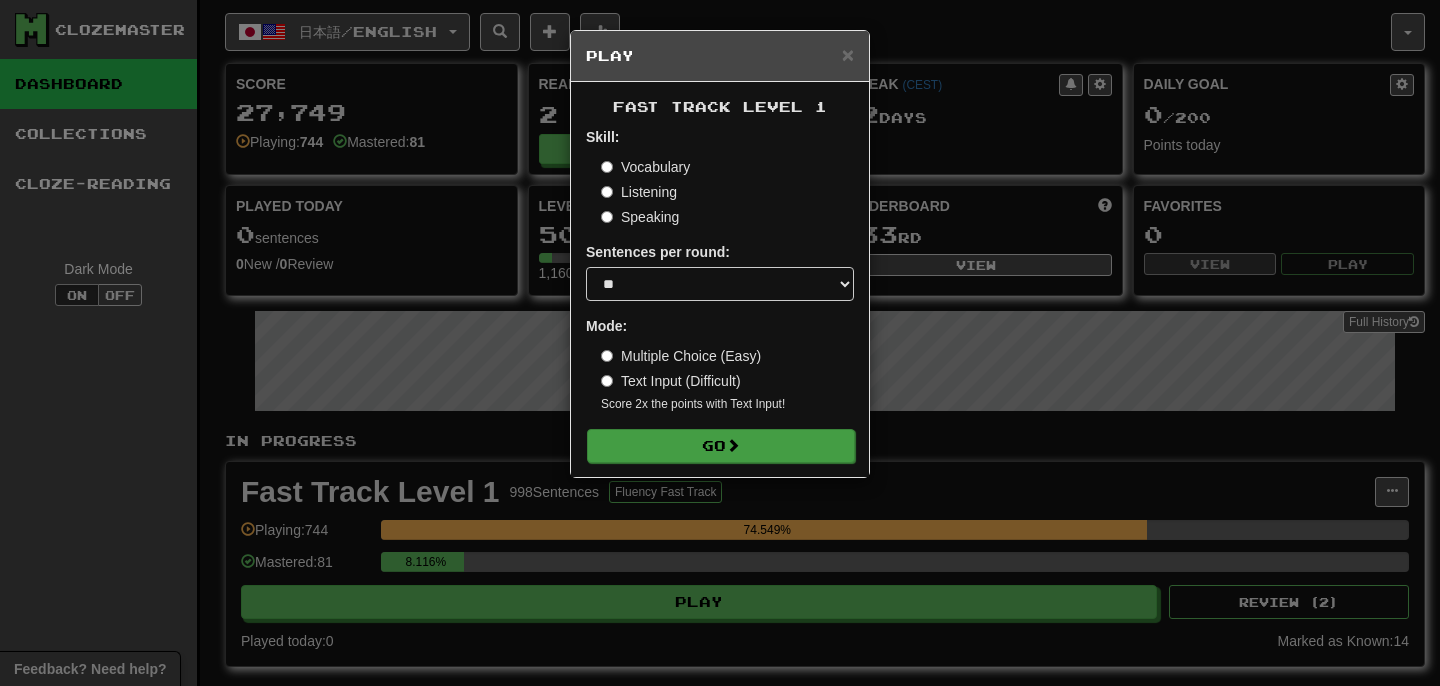 click on "Go" at bounding box center [721, 446] 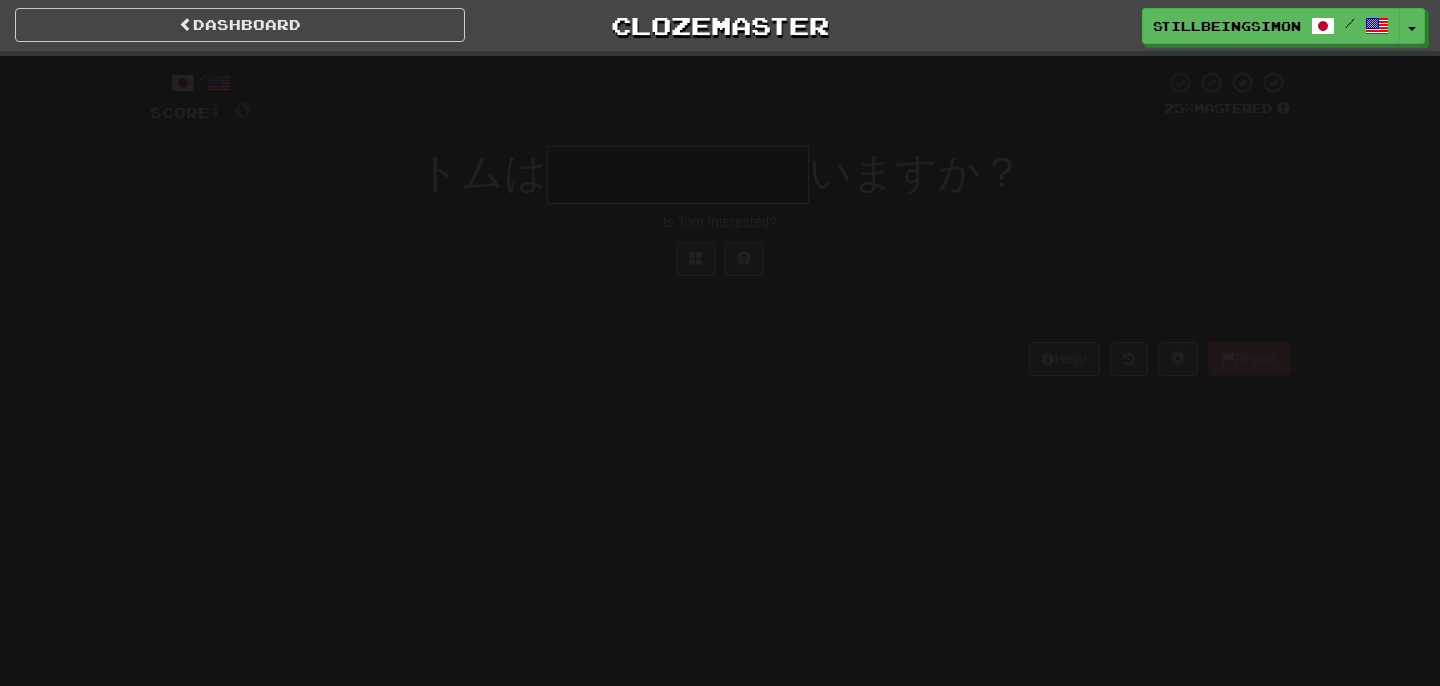 scroll, scrollTop: 0, scrollLeft: 0, axis: both 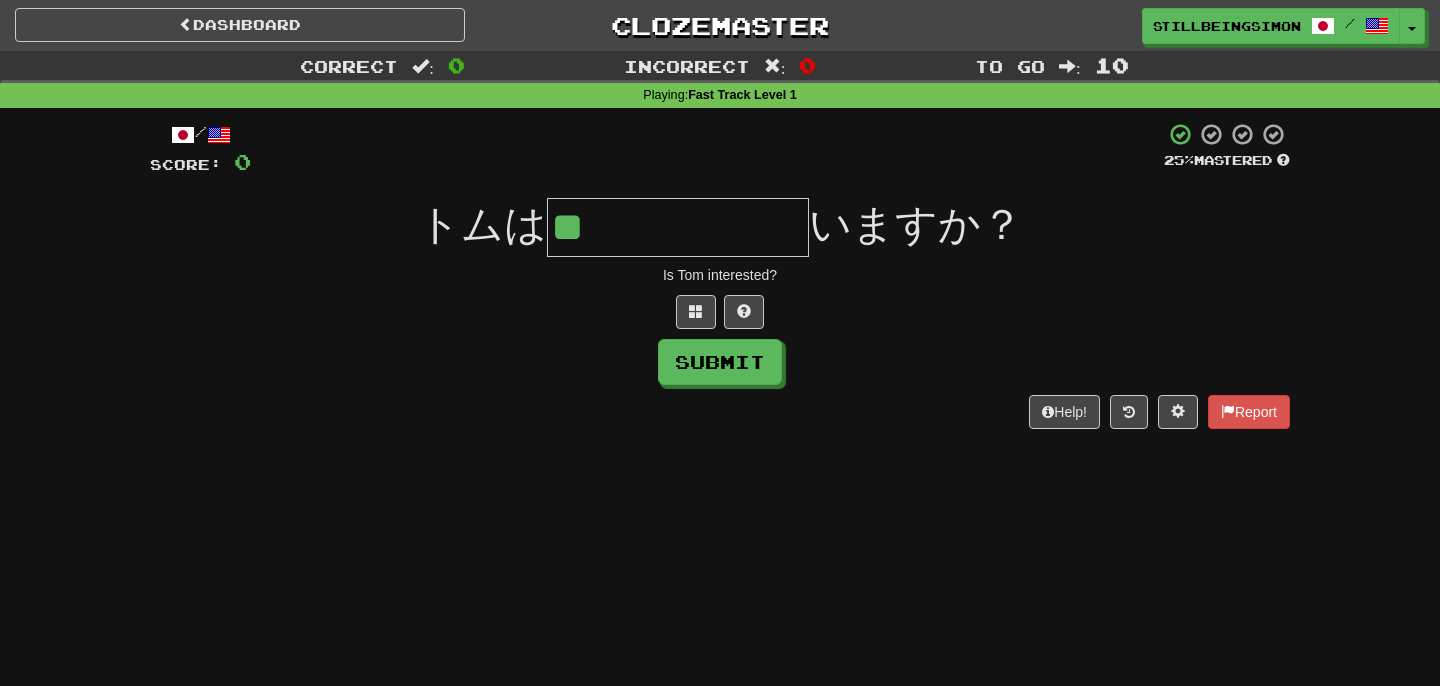 type on "******" 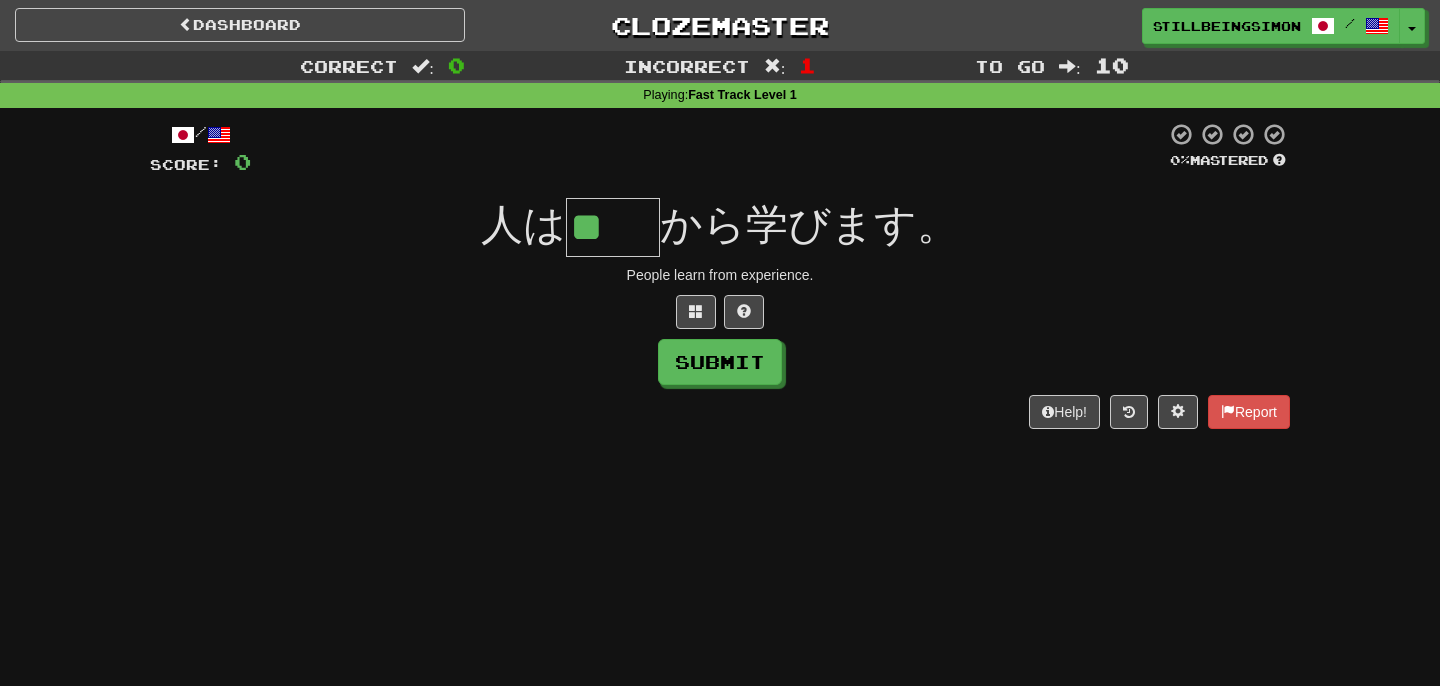 type on "**" 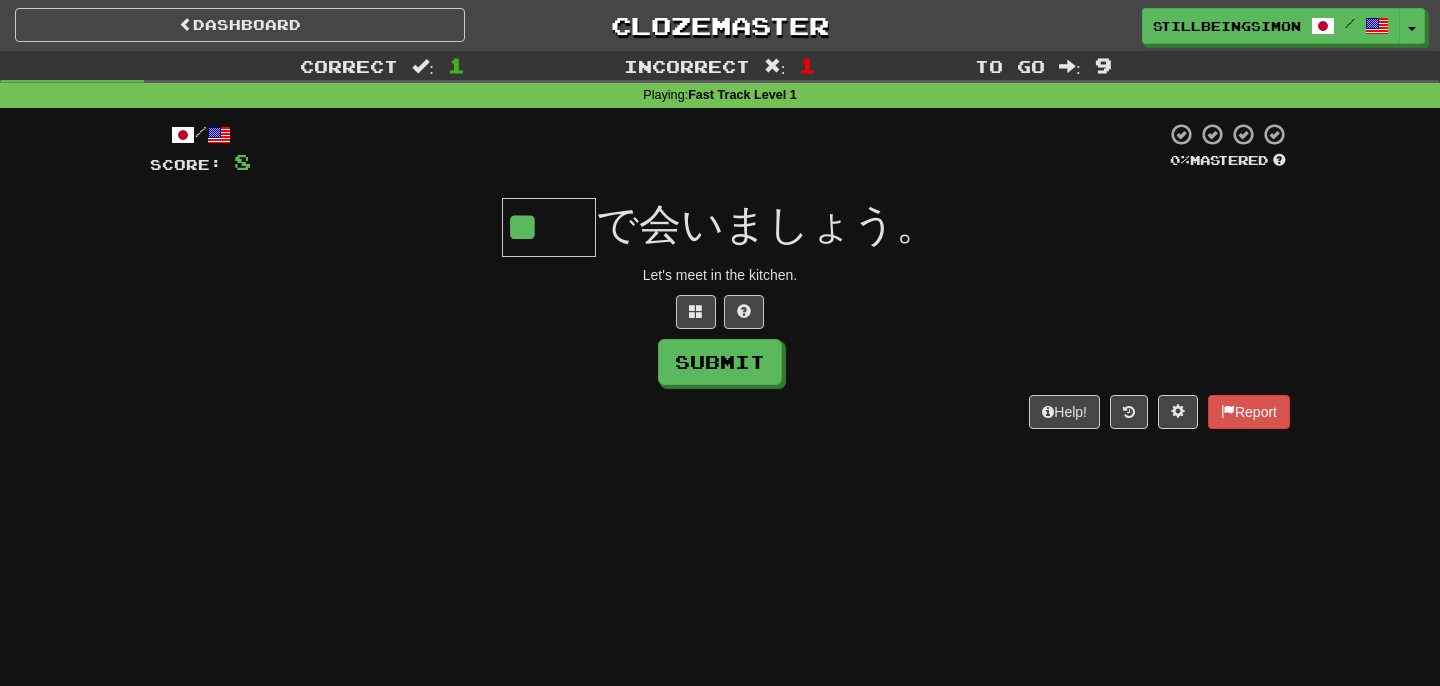 type on "**" 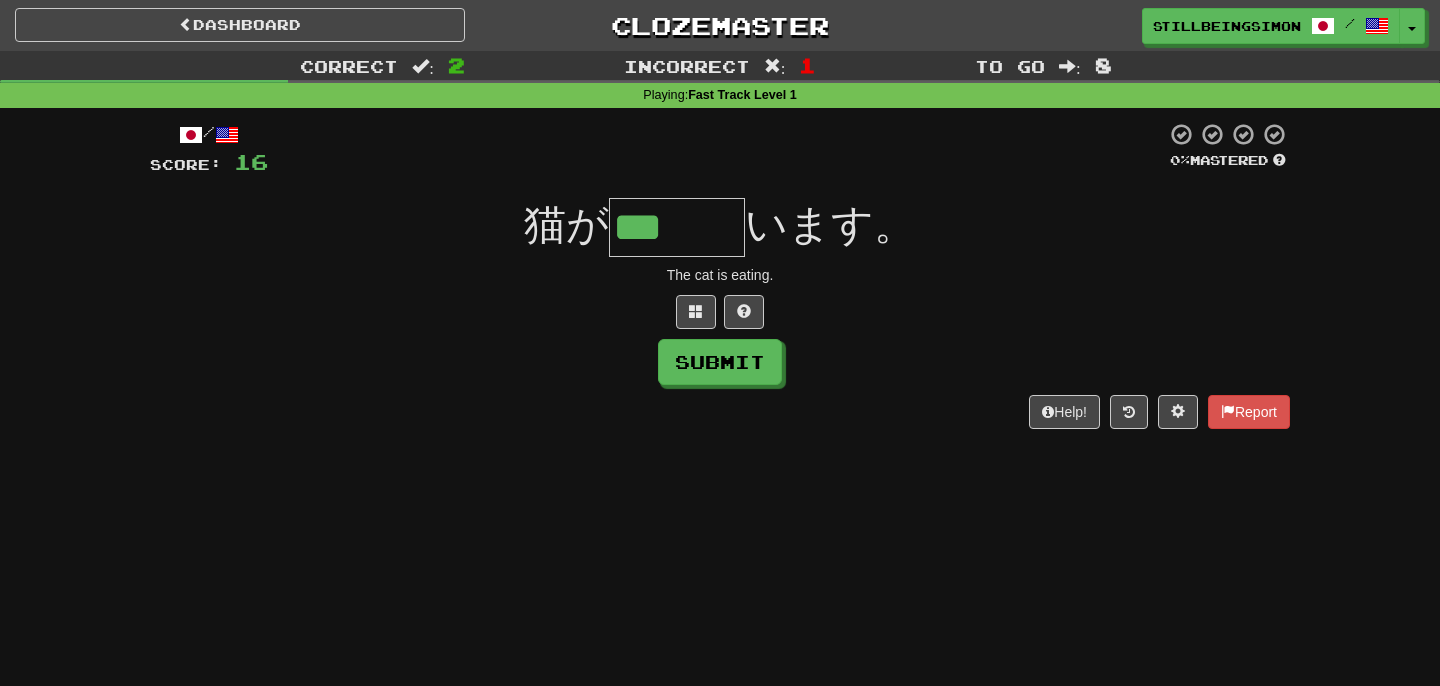 type on "***" 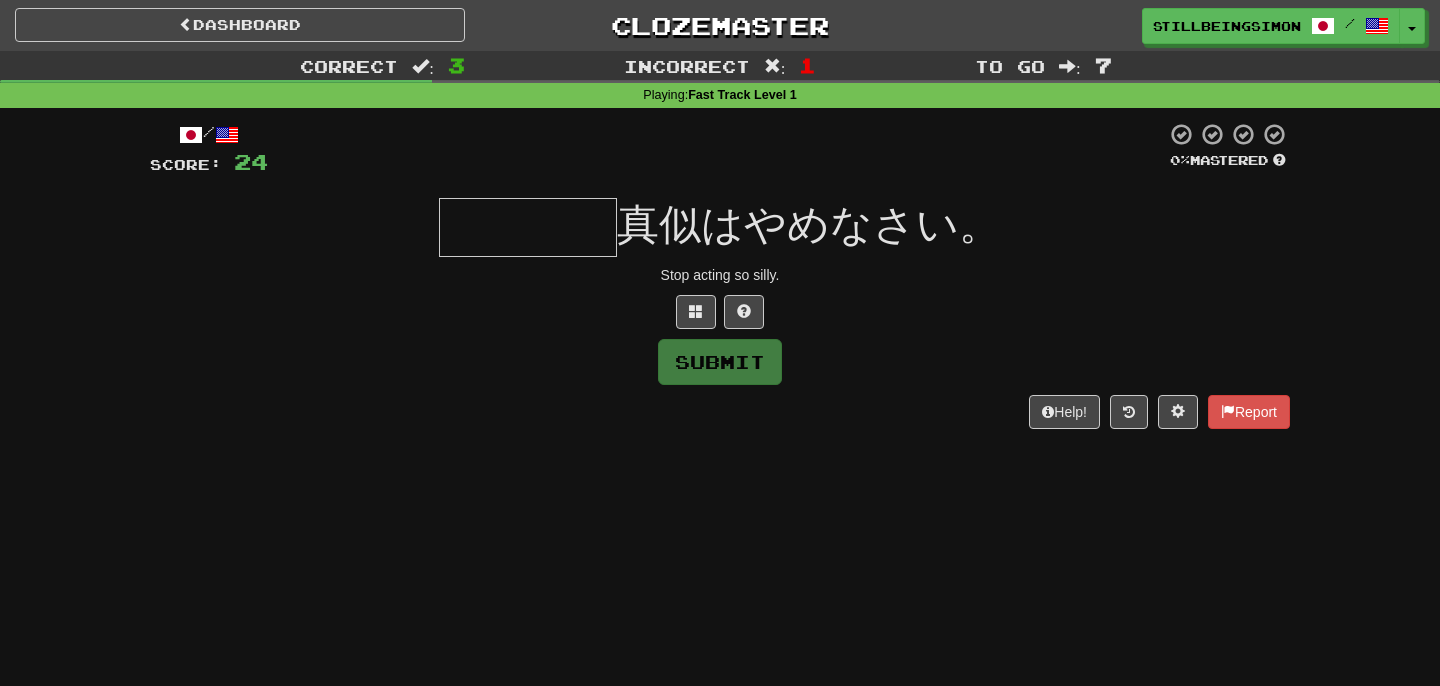 type on "****" 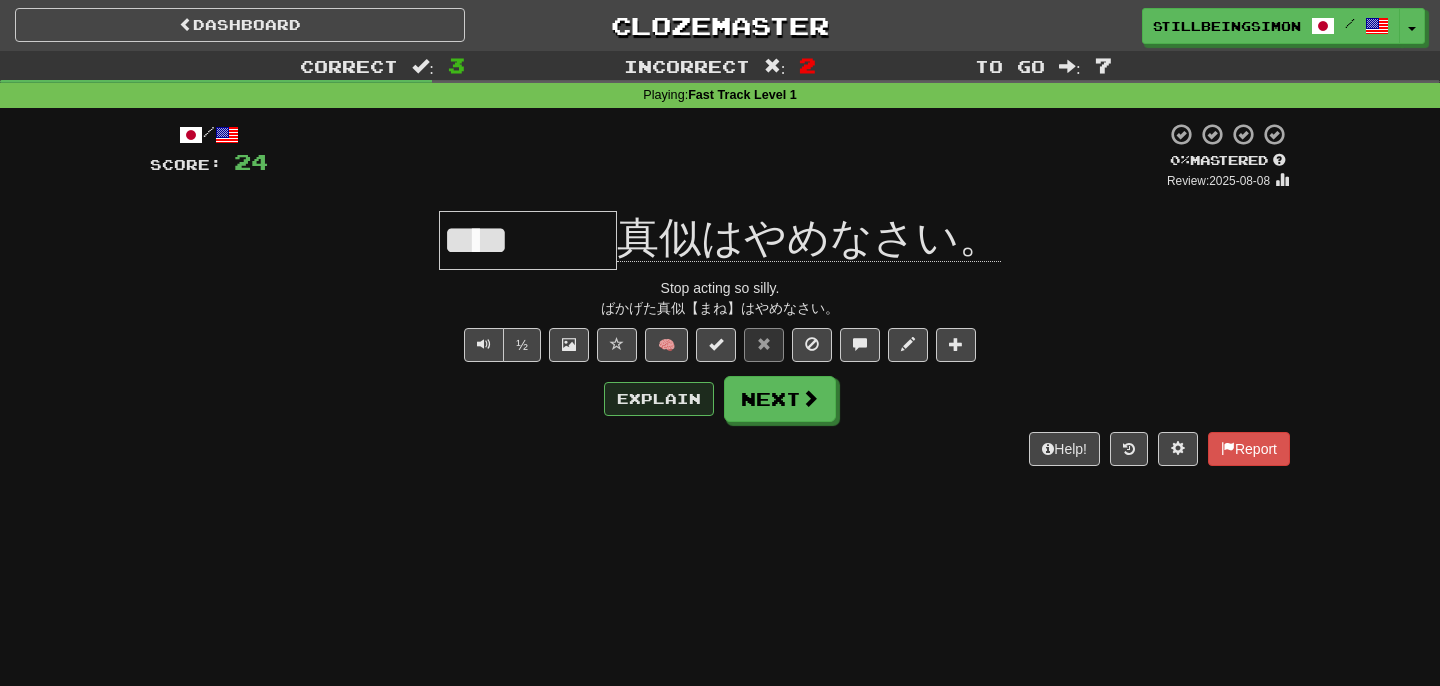 click on "Explain" at bounding box center (659, 399) 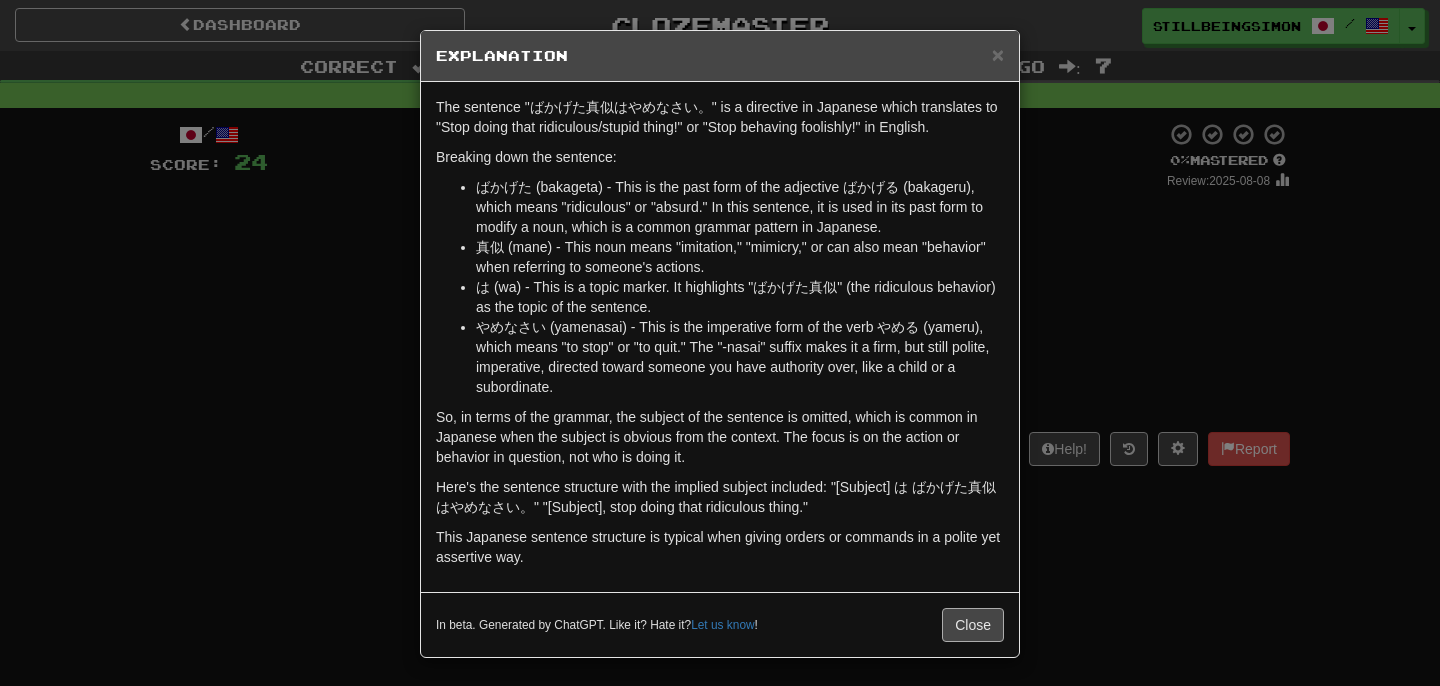 click on "Close" at bounding box center [973, 625] 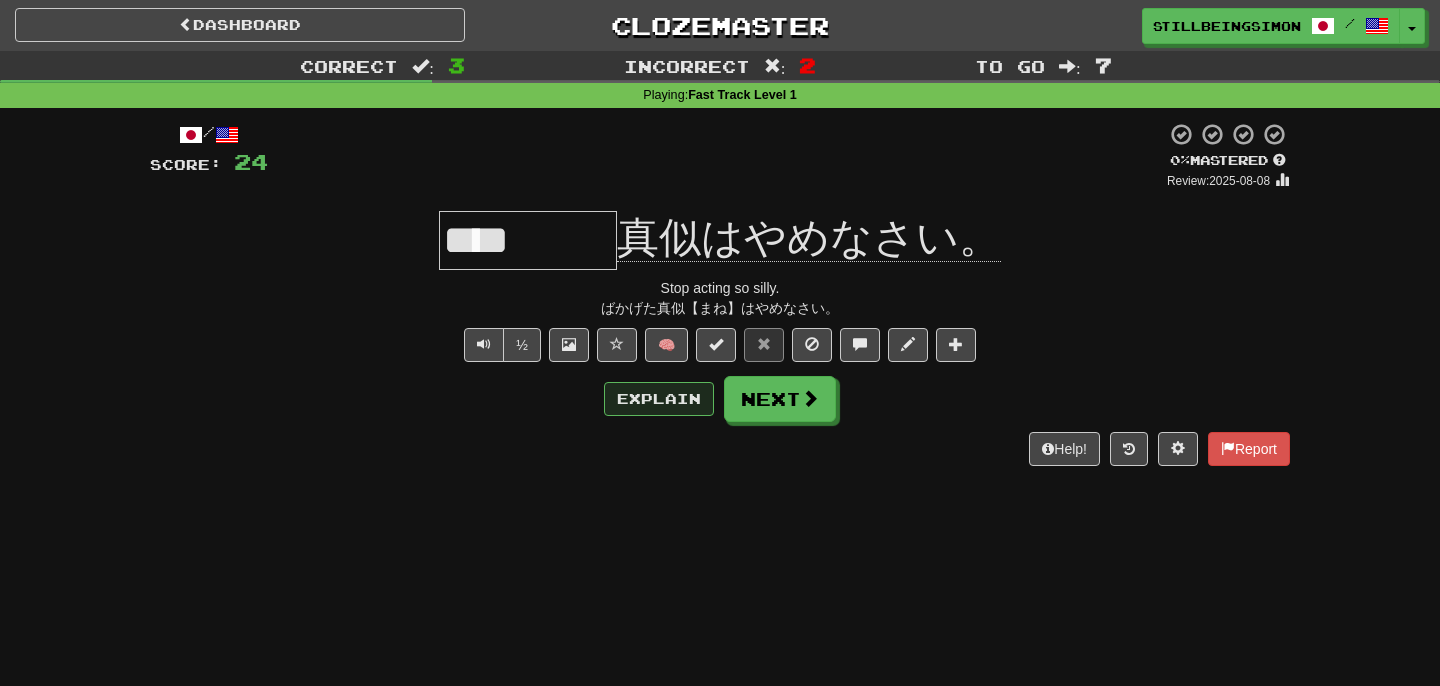 click on "Explain" at bounding box center (659, 399) 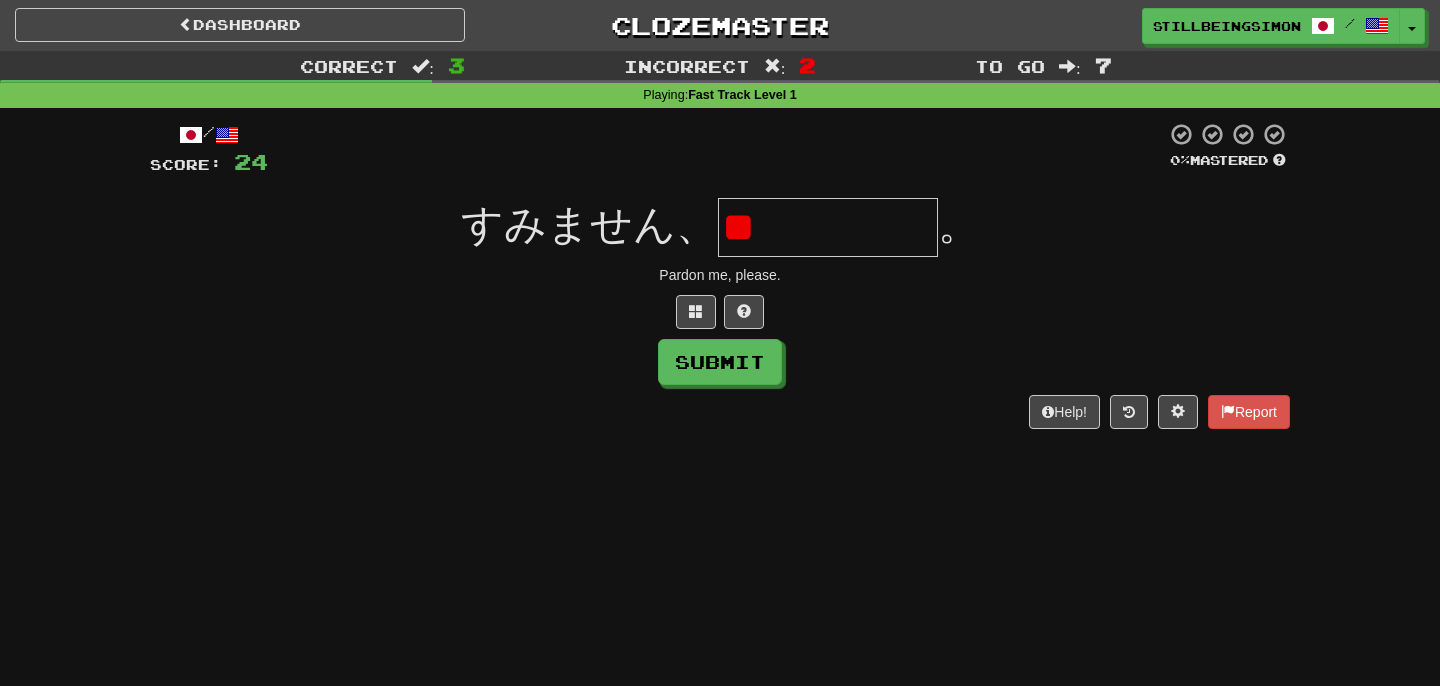 type on "*" 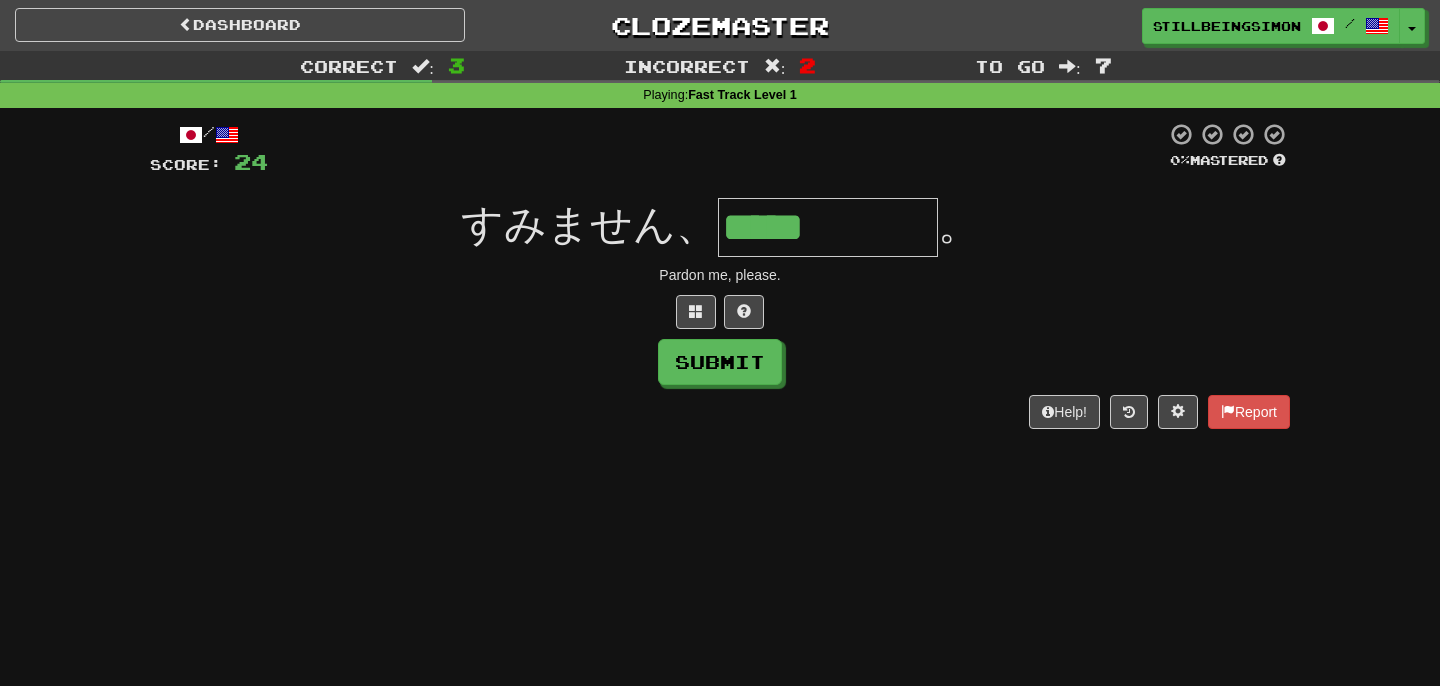 type on "*****" 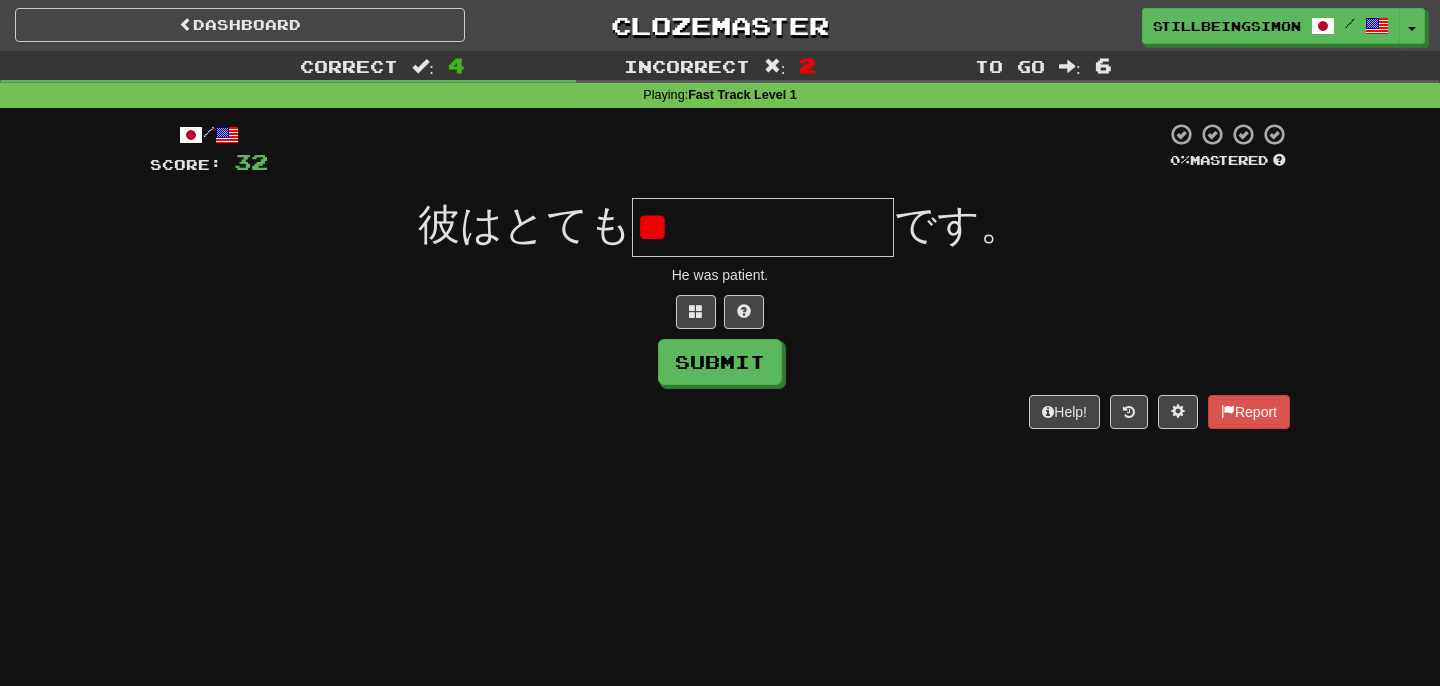 type on "*" 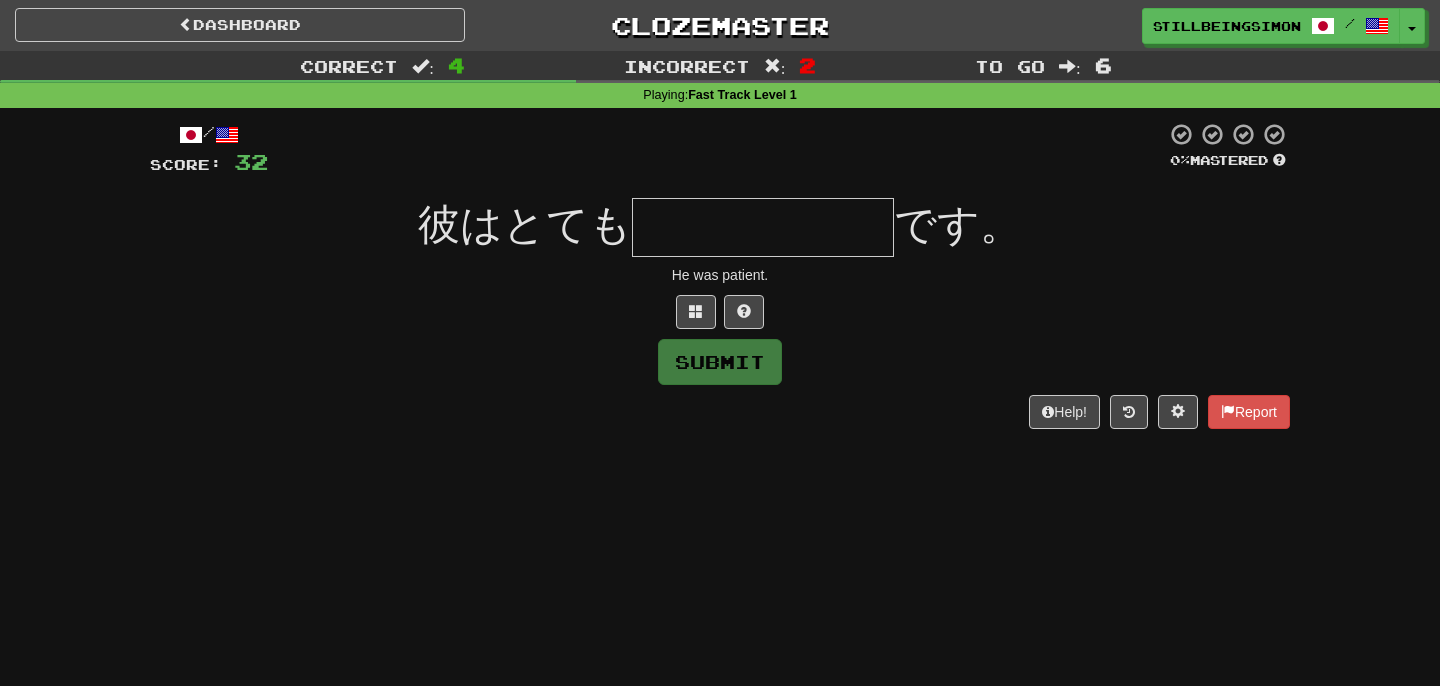 type on "******" 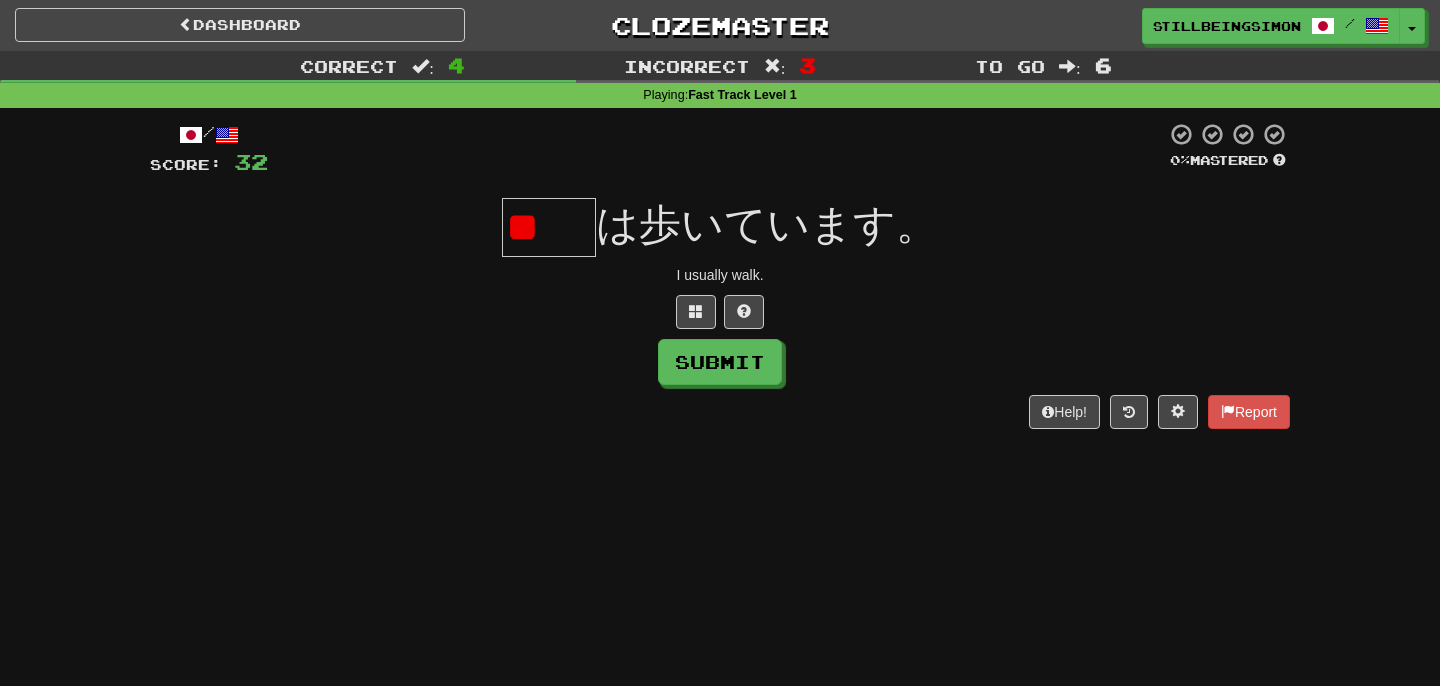 type on "*" 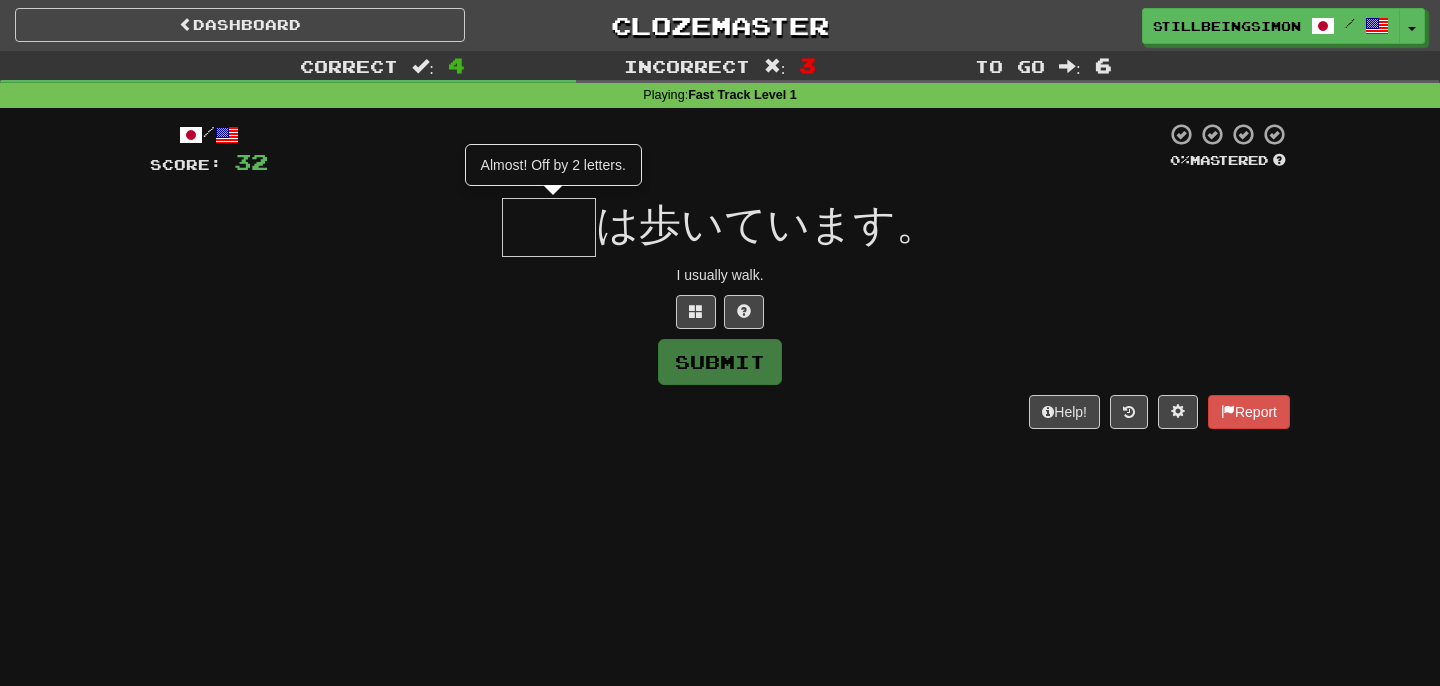 type on "**" 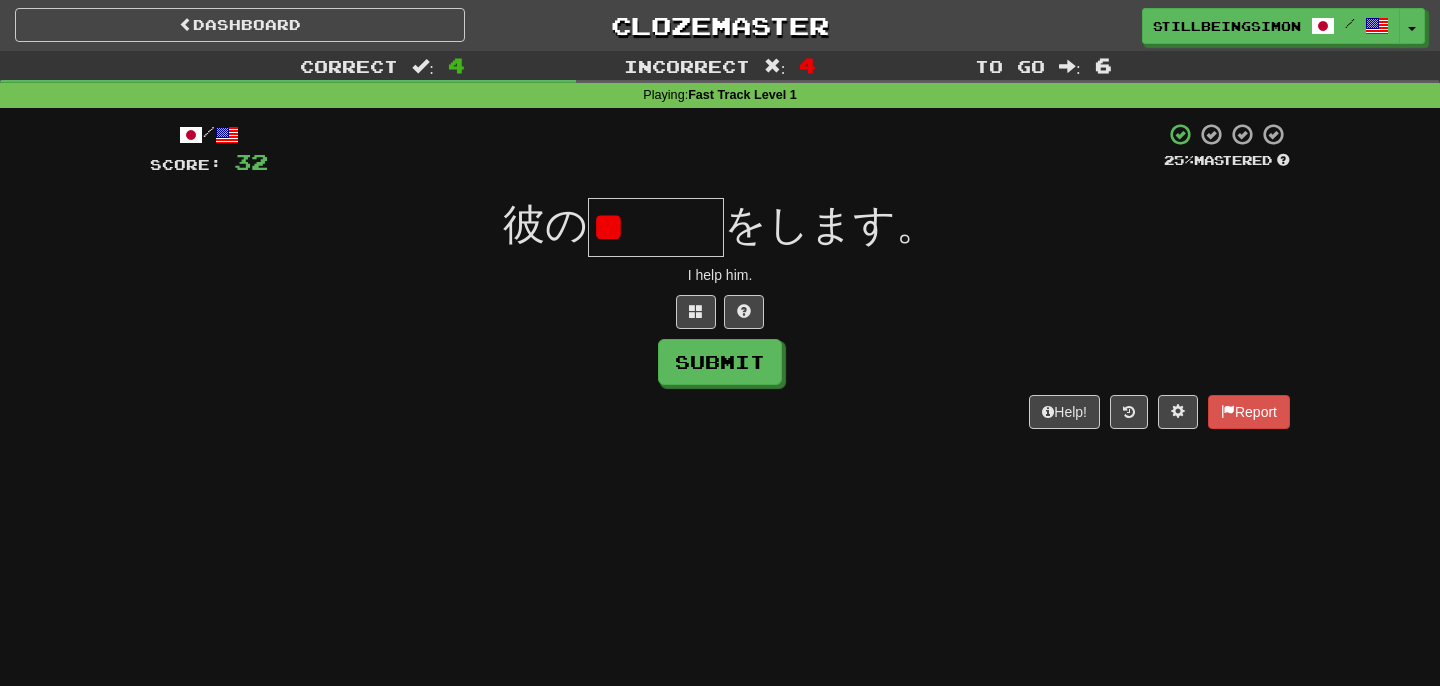 type on "*" 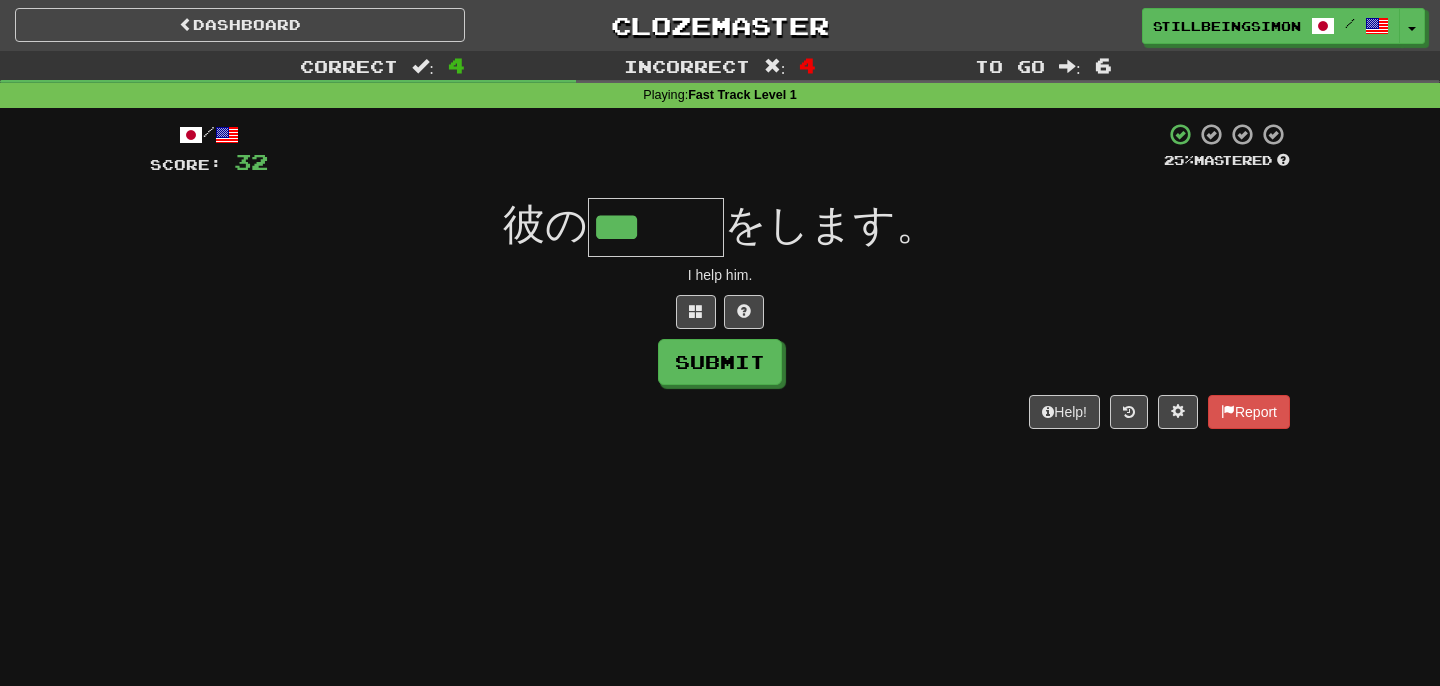 type on "***" 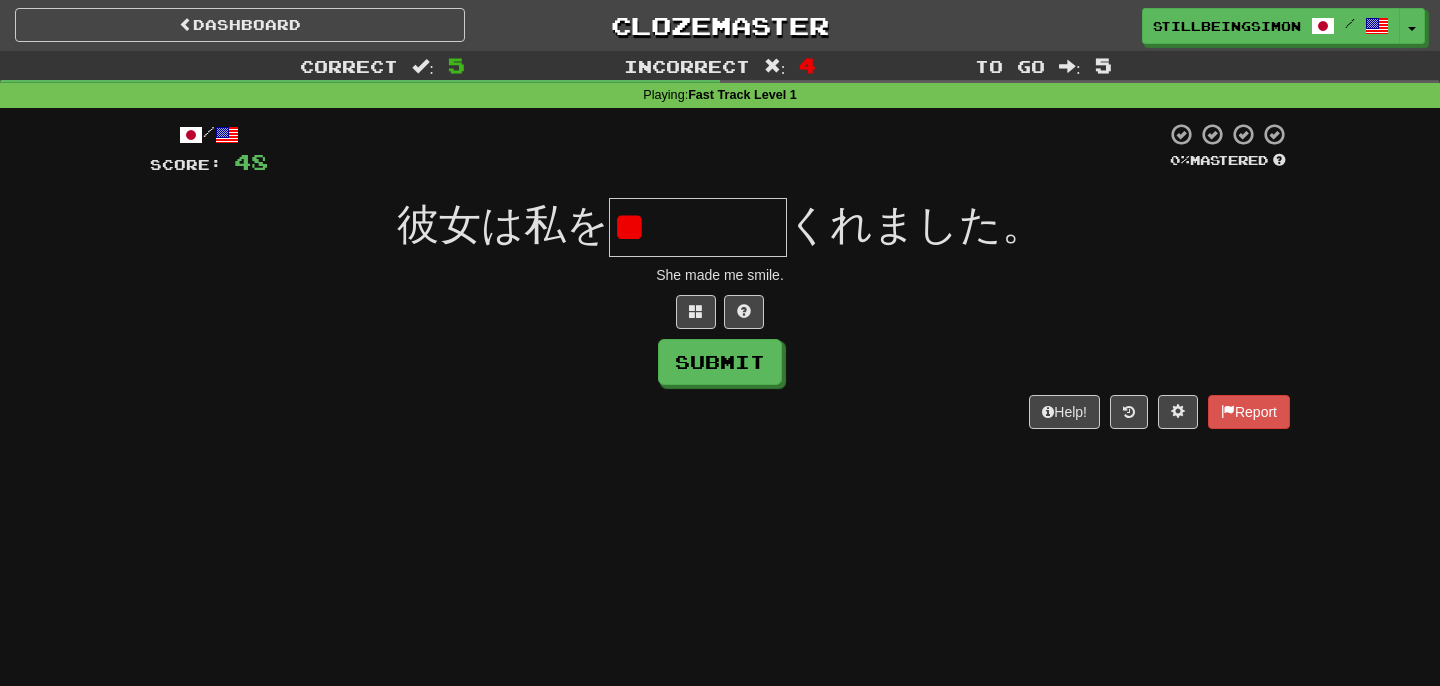 type on "*" 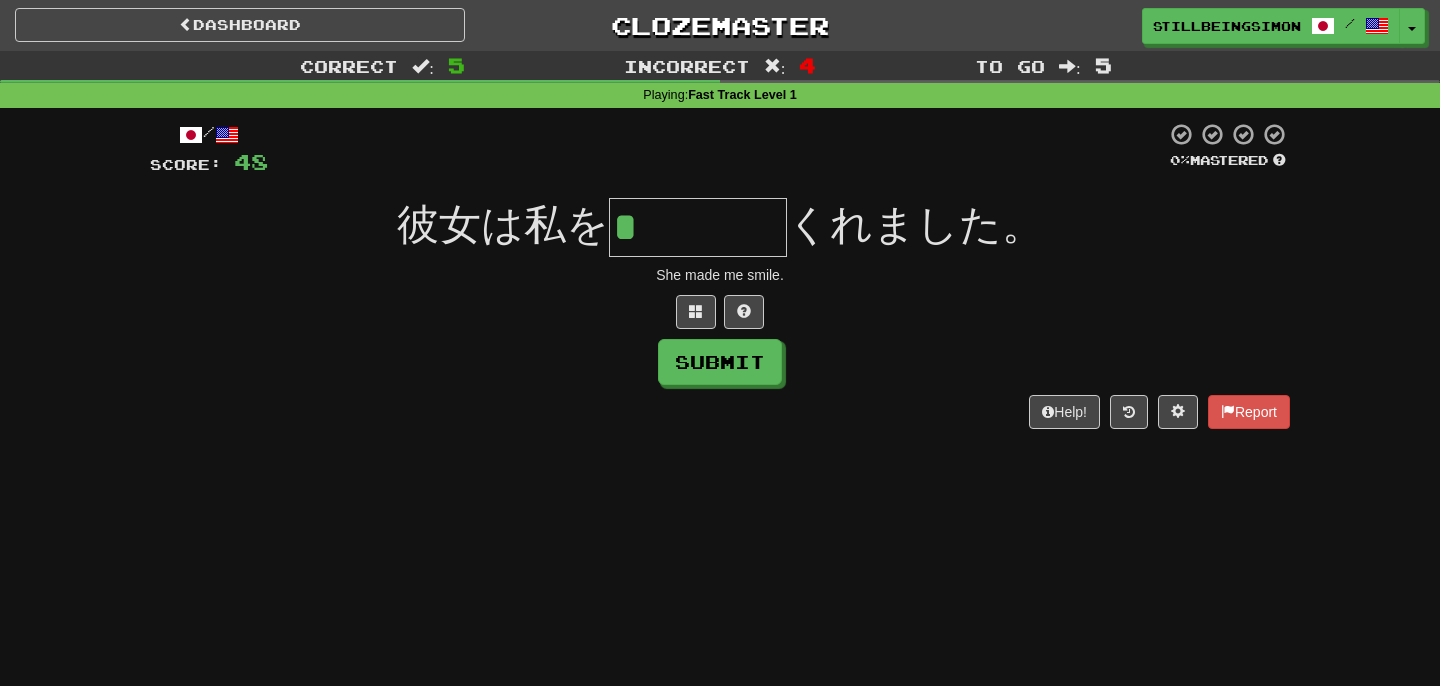 type on "****" 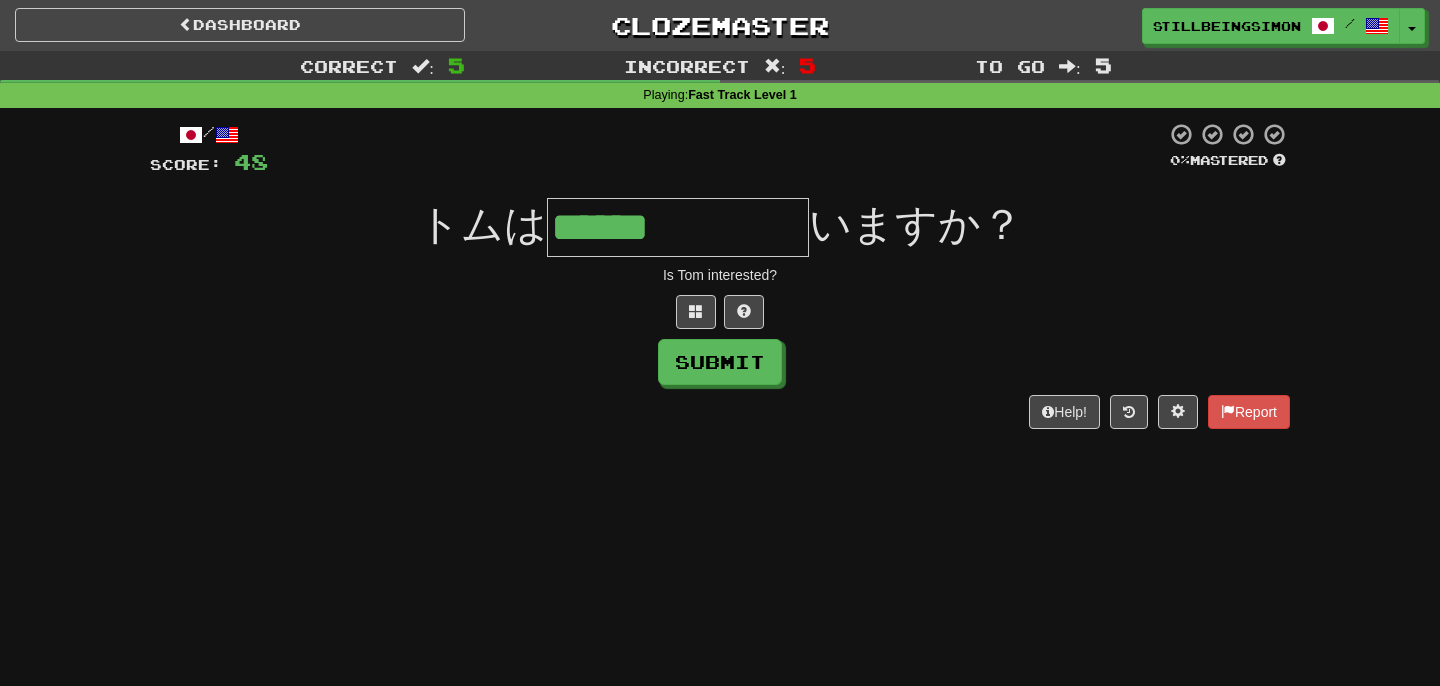 type on "******" 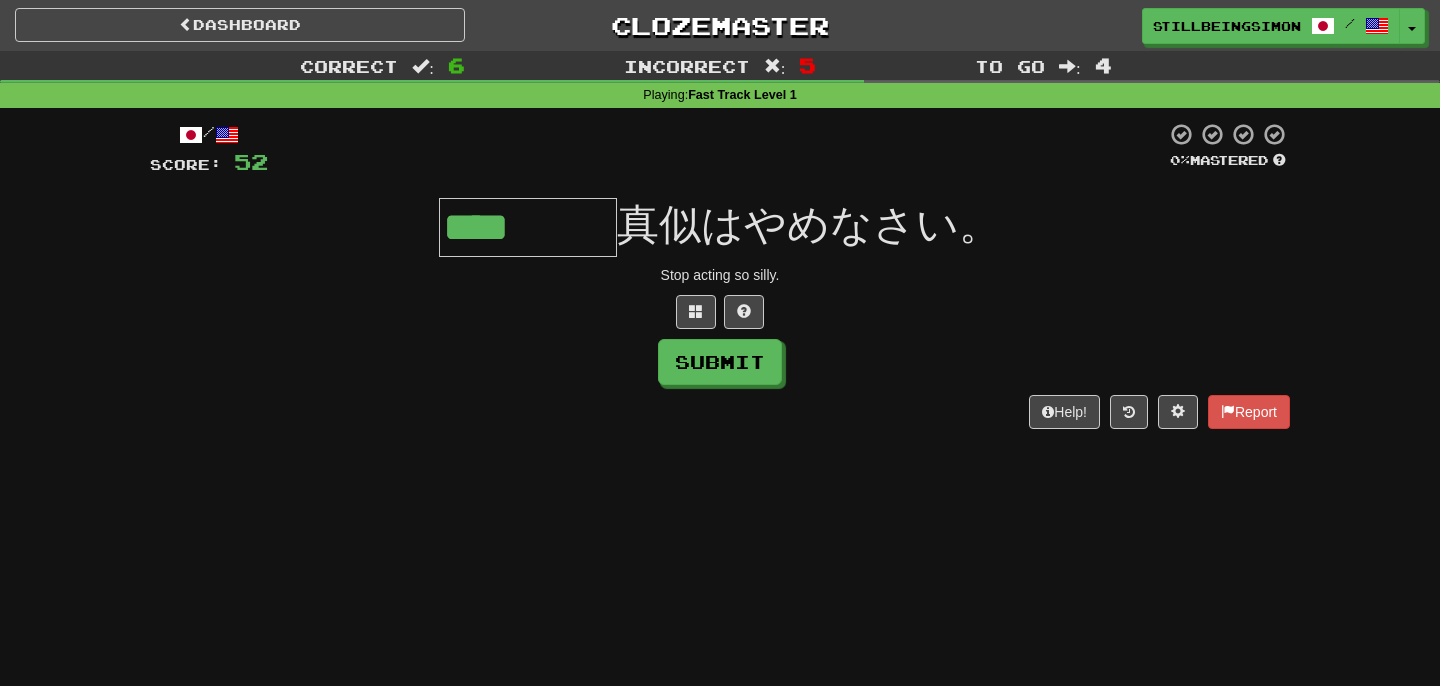 type on "****" 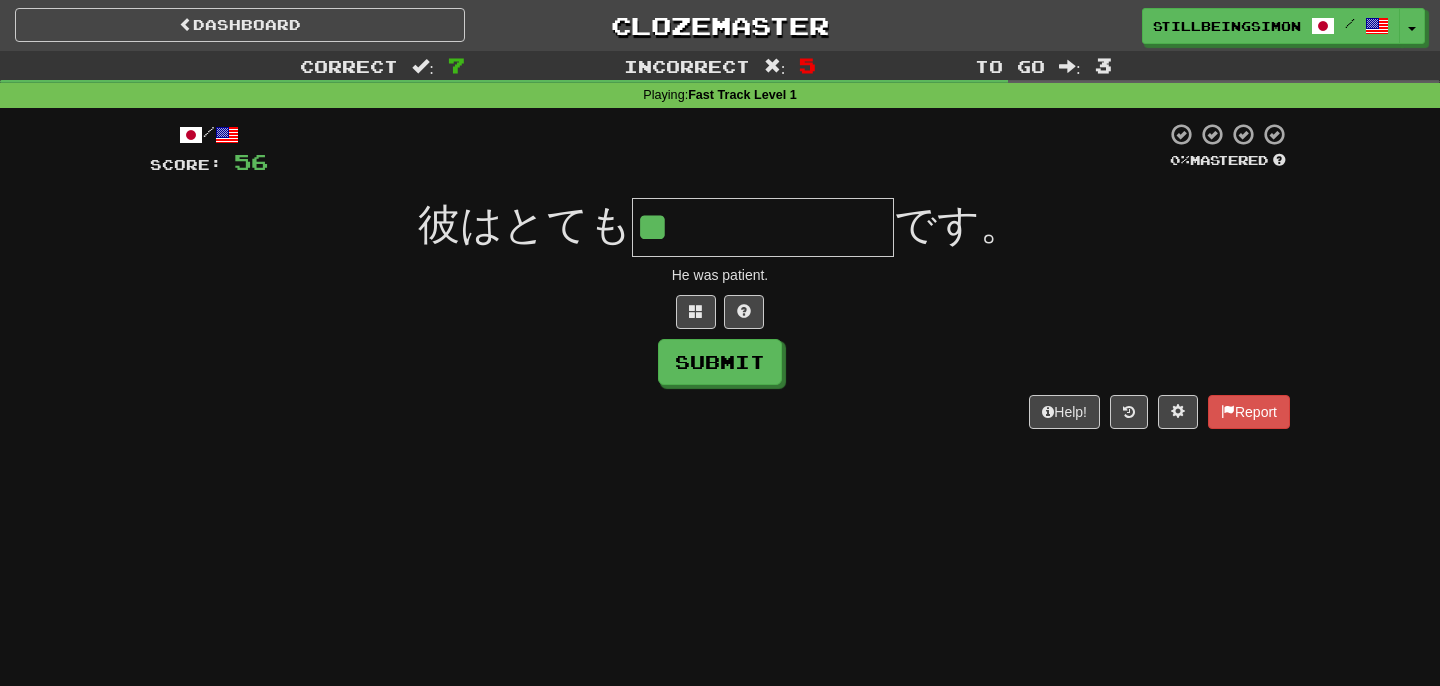 type on "******" 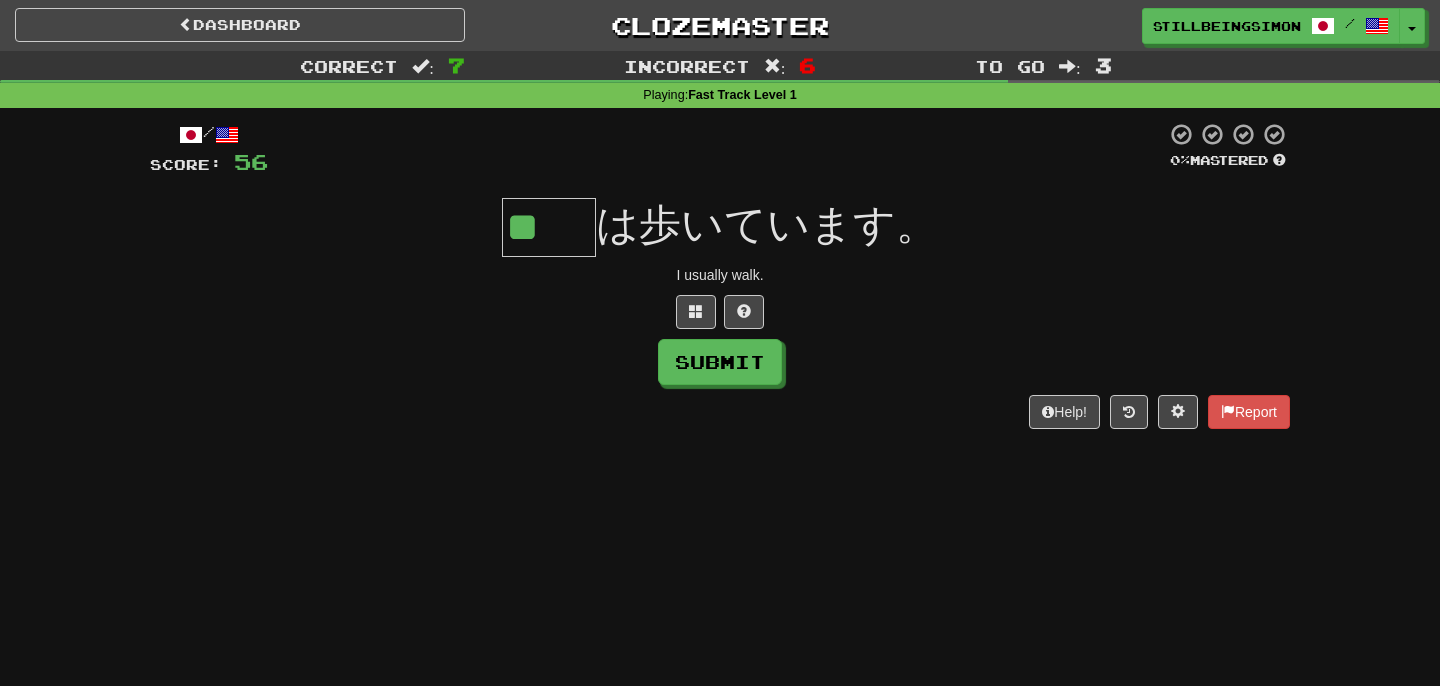 type on "**" 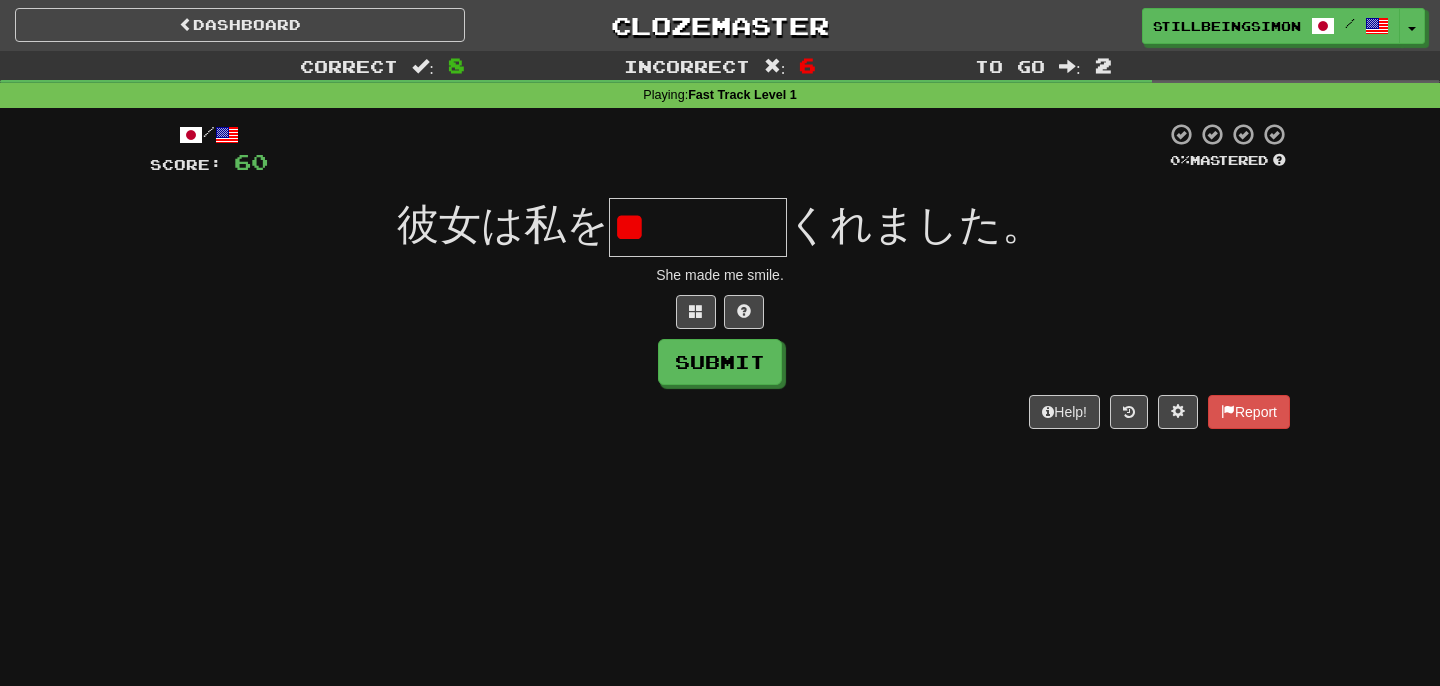 type on "*" 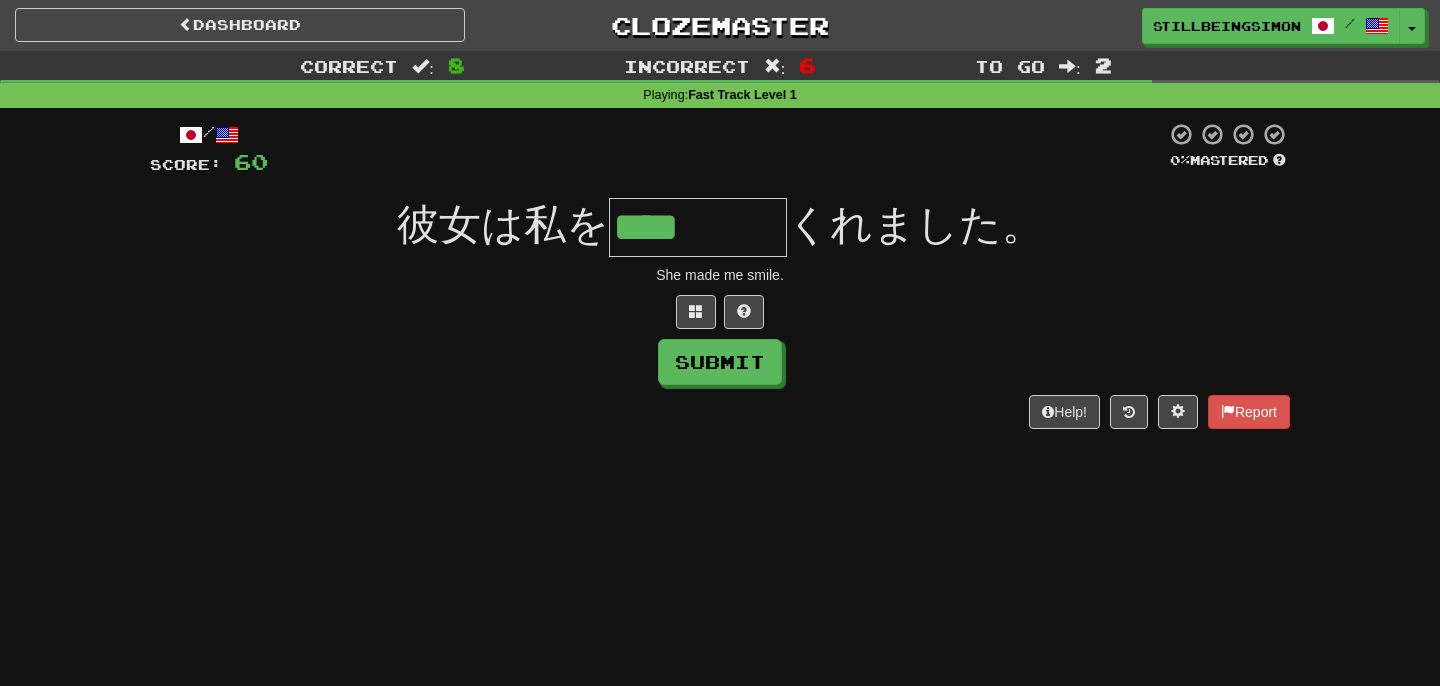 type on "****" 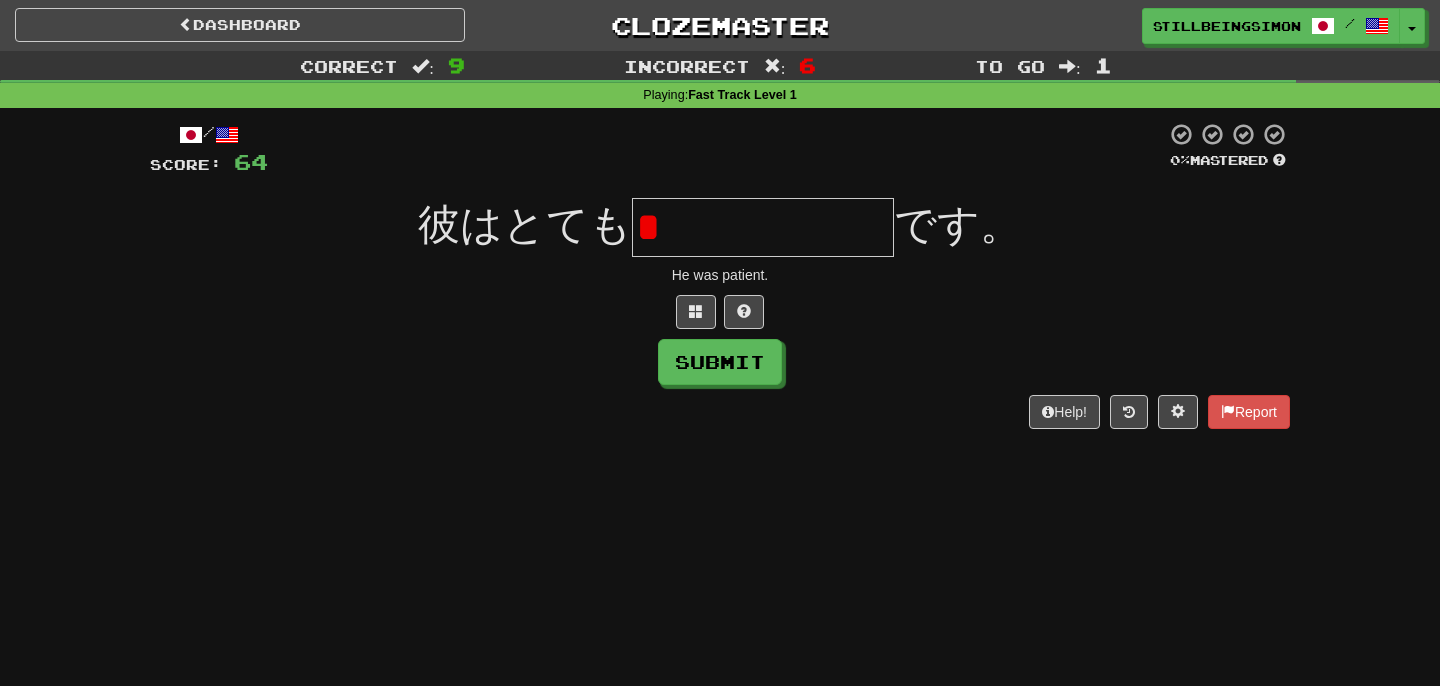 type on "*" 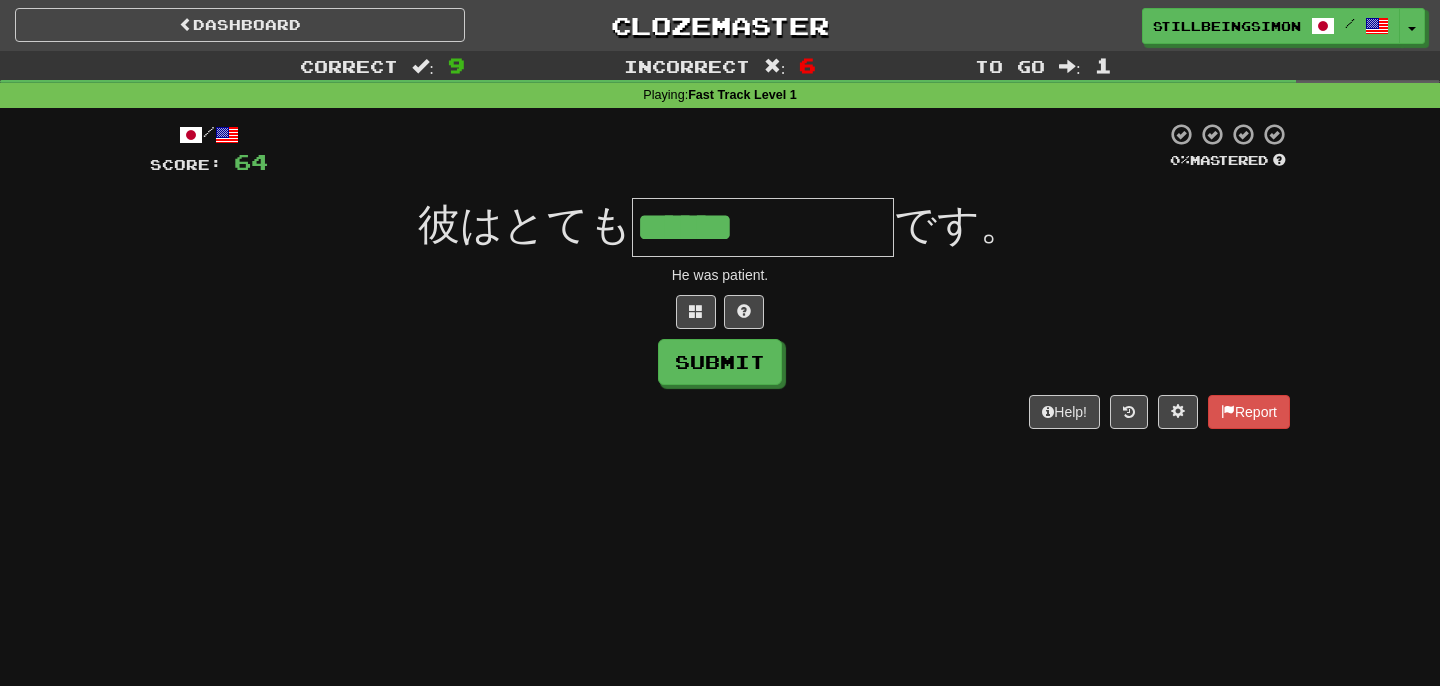 type on "******" 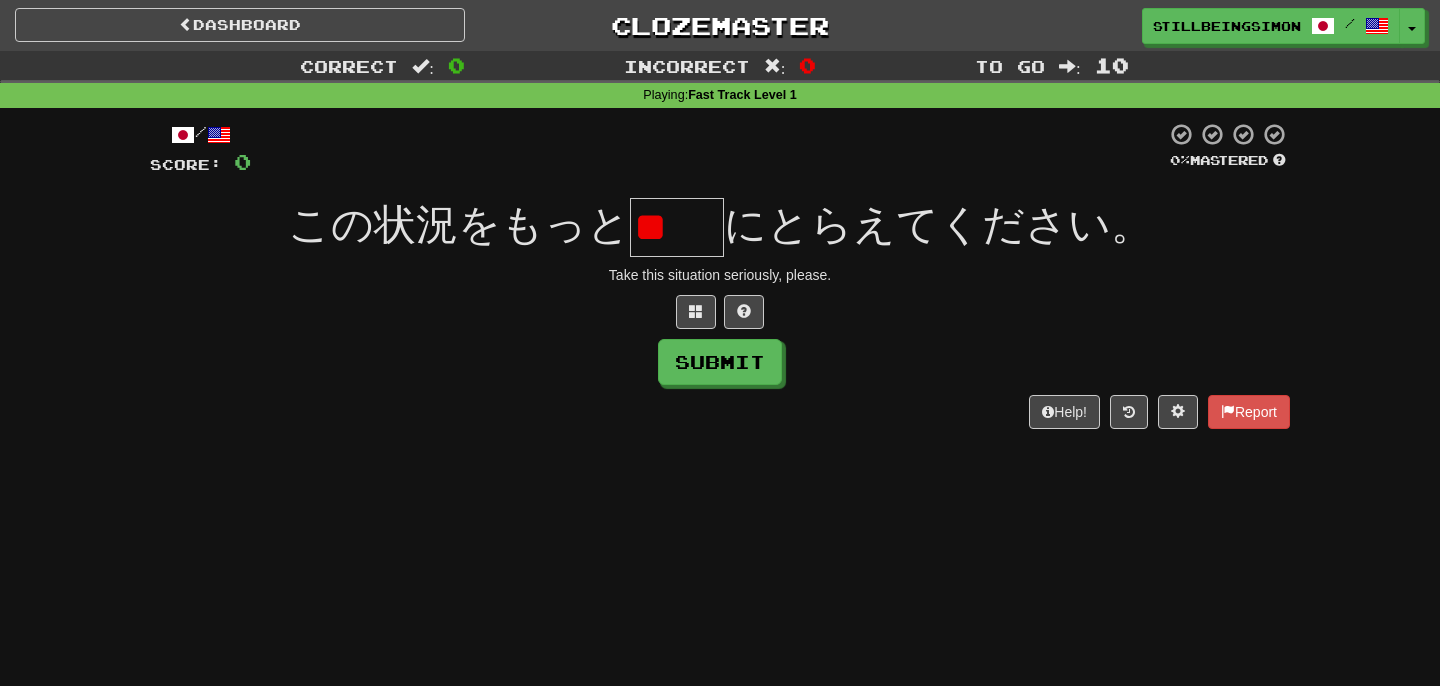 type on "*" 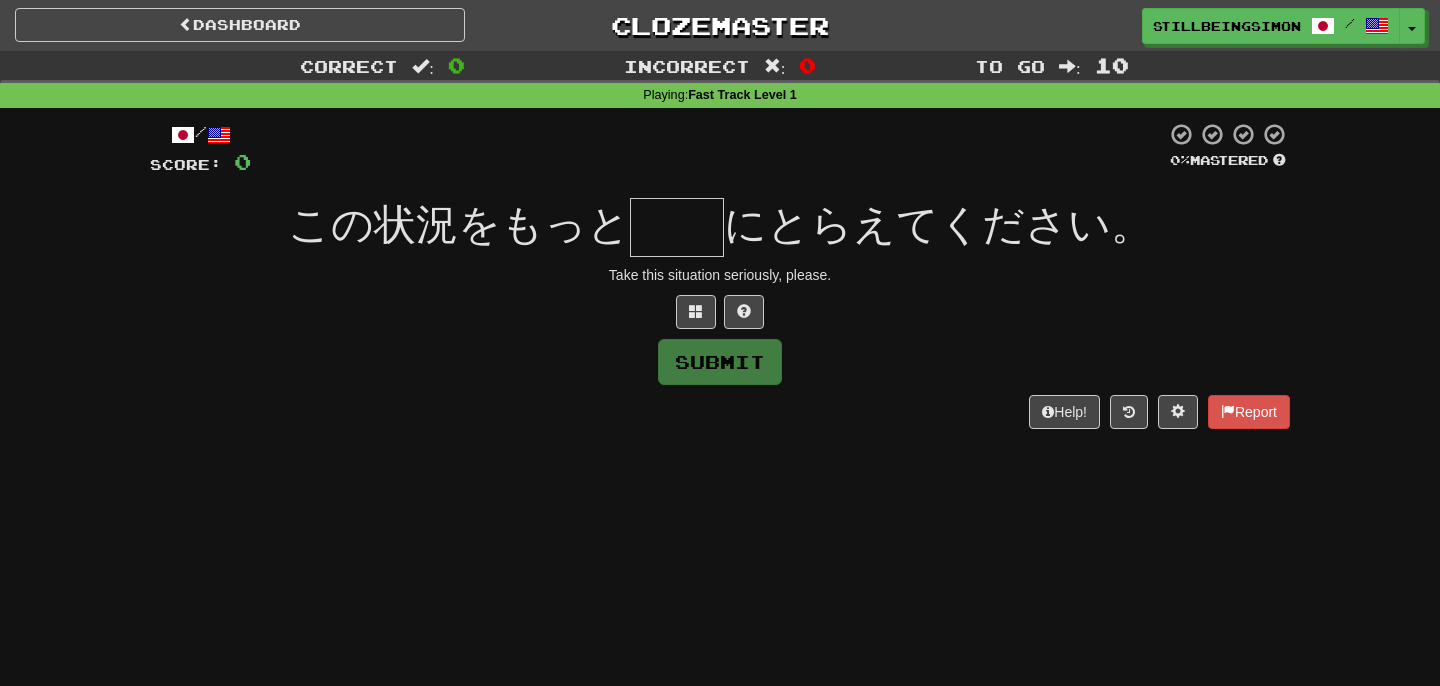 type on "*" 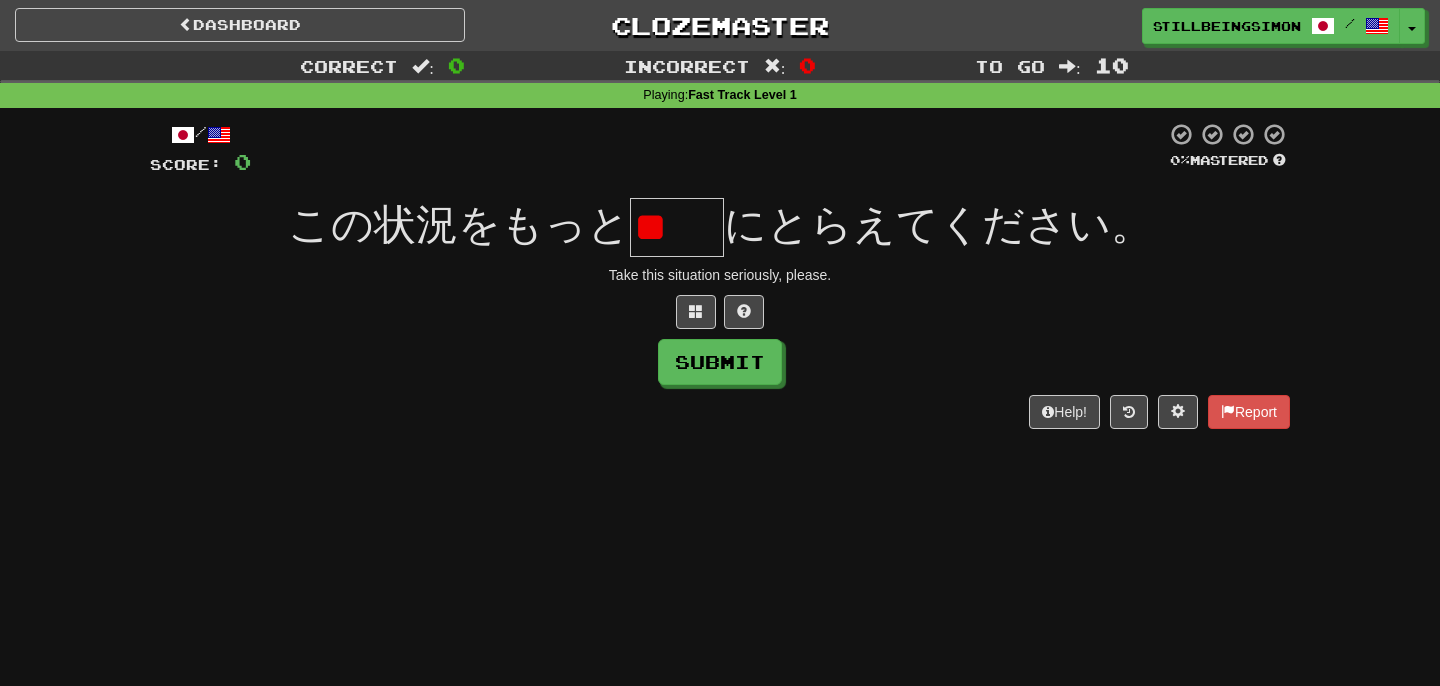 type on "*" 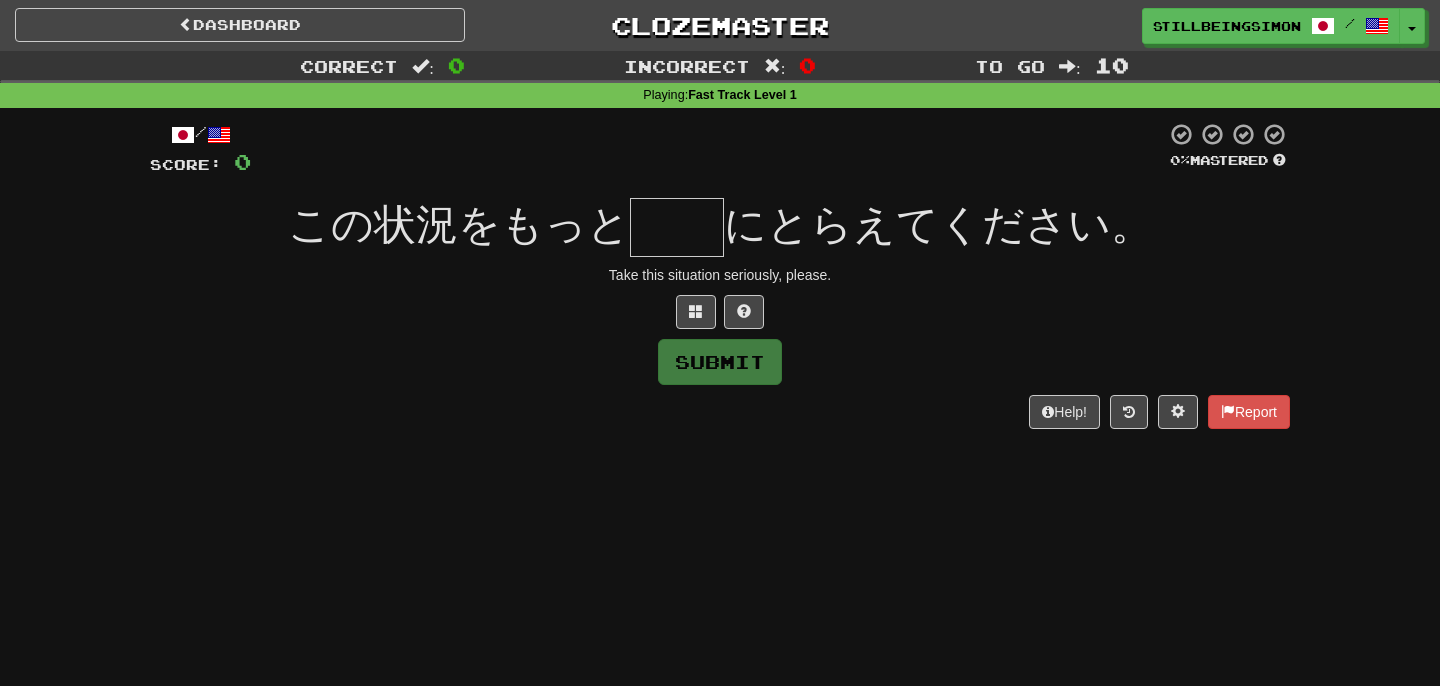 type on "*" 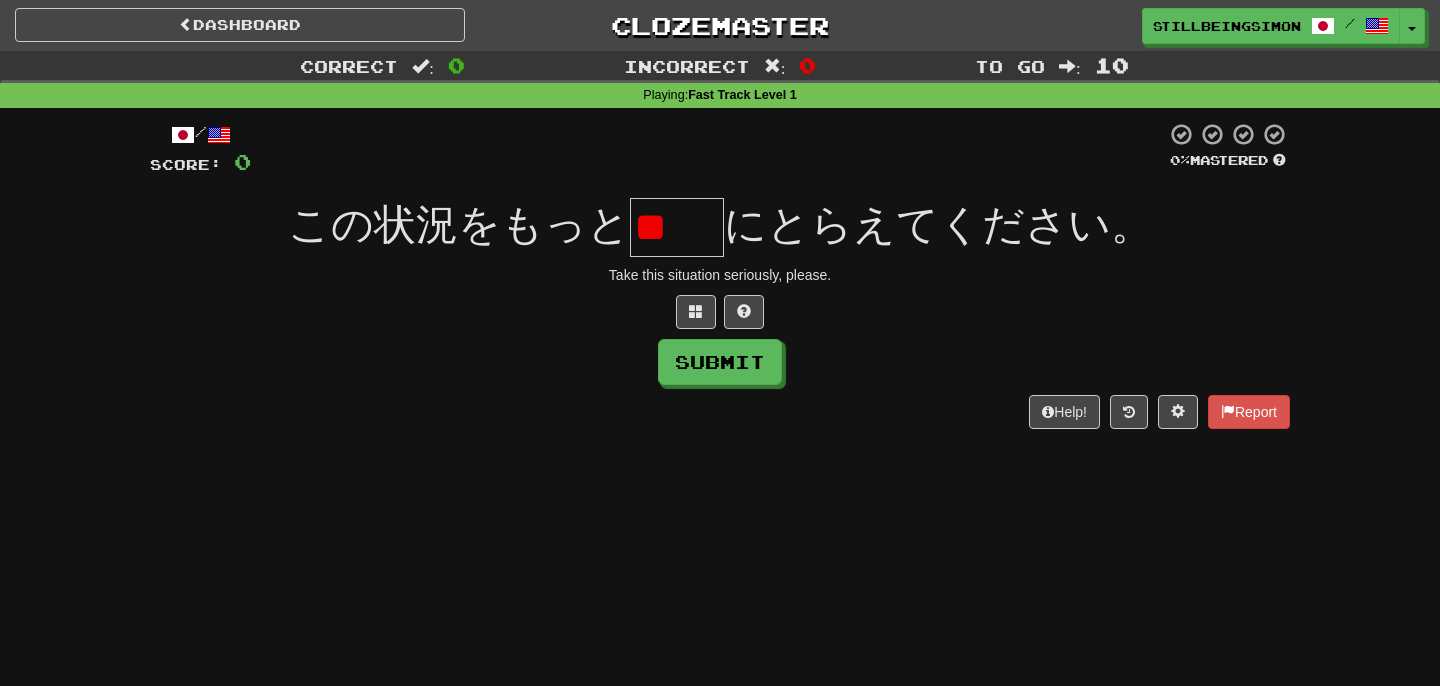 type on "*" 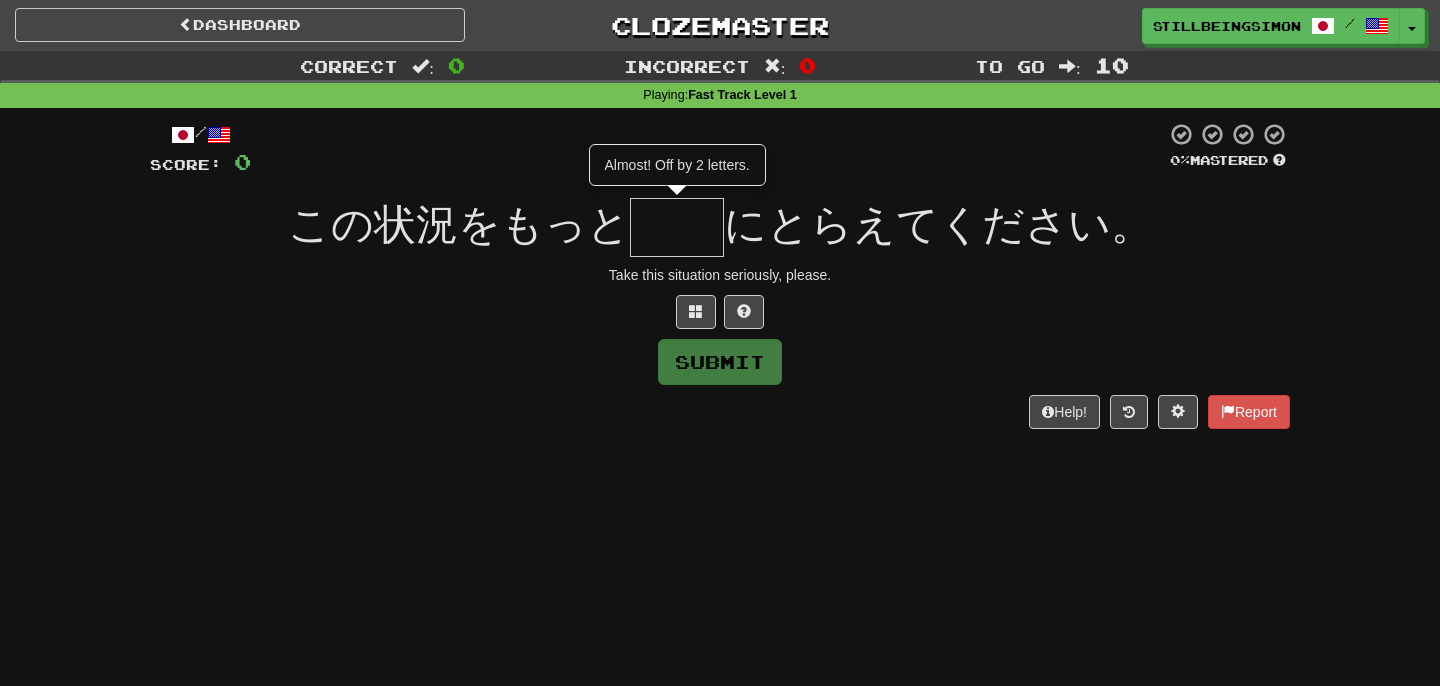 type on "**" 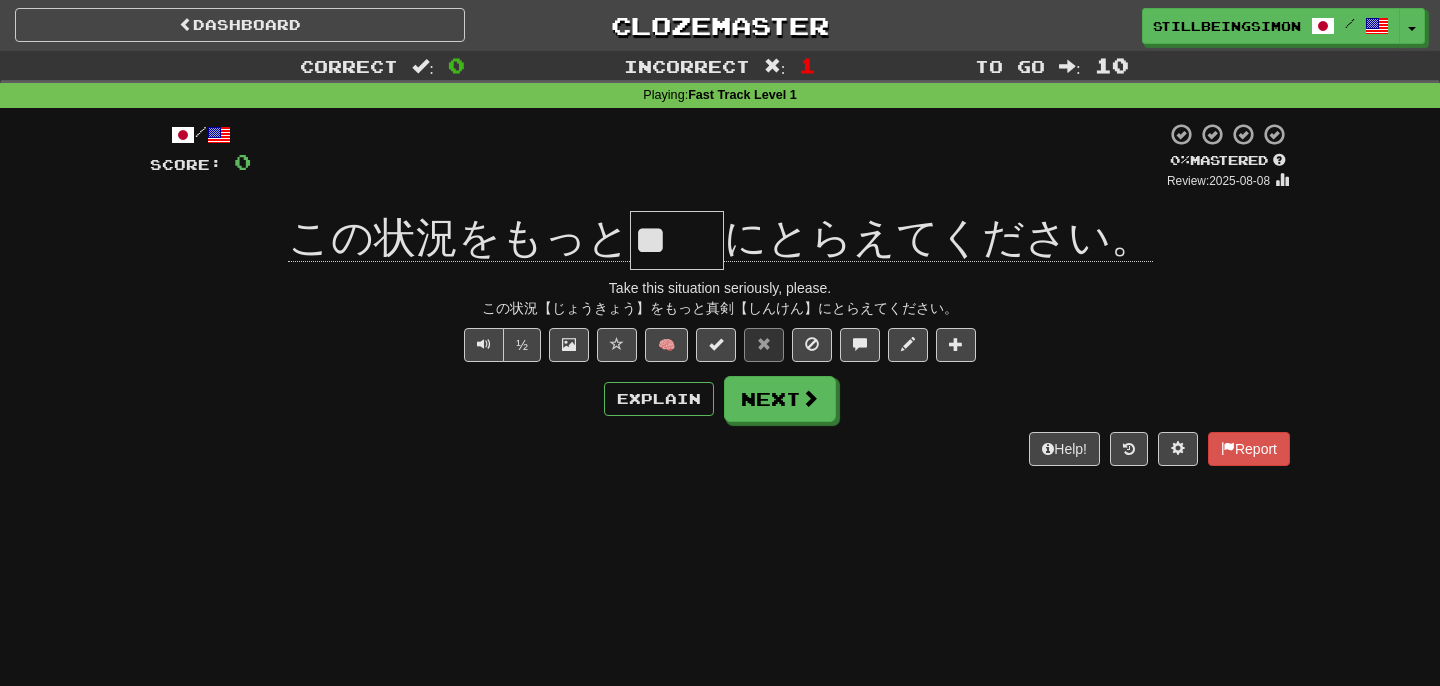 click on "Explain Next" at bounding box center (720, 399) 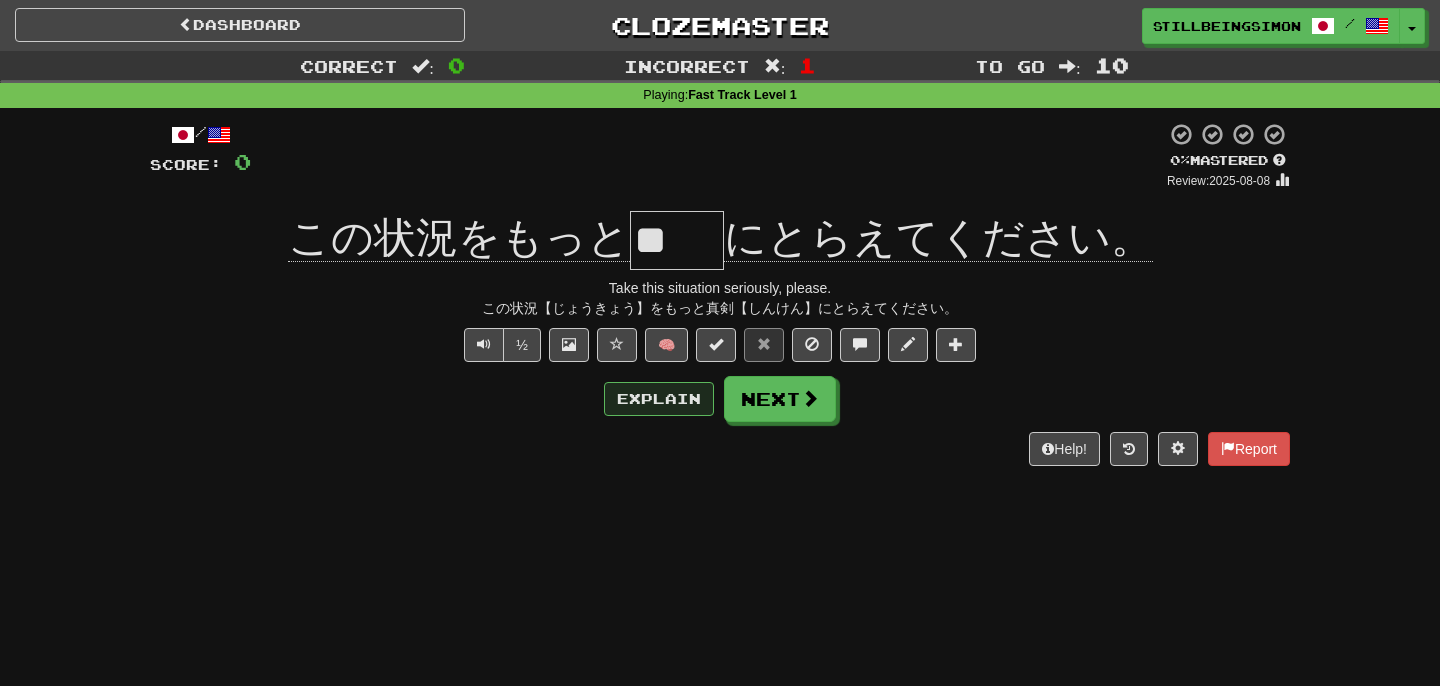 click on "Explain" at bounding box center [659, 399] 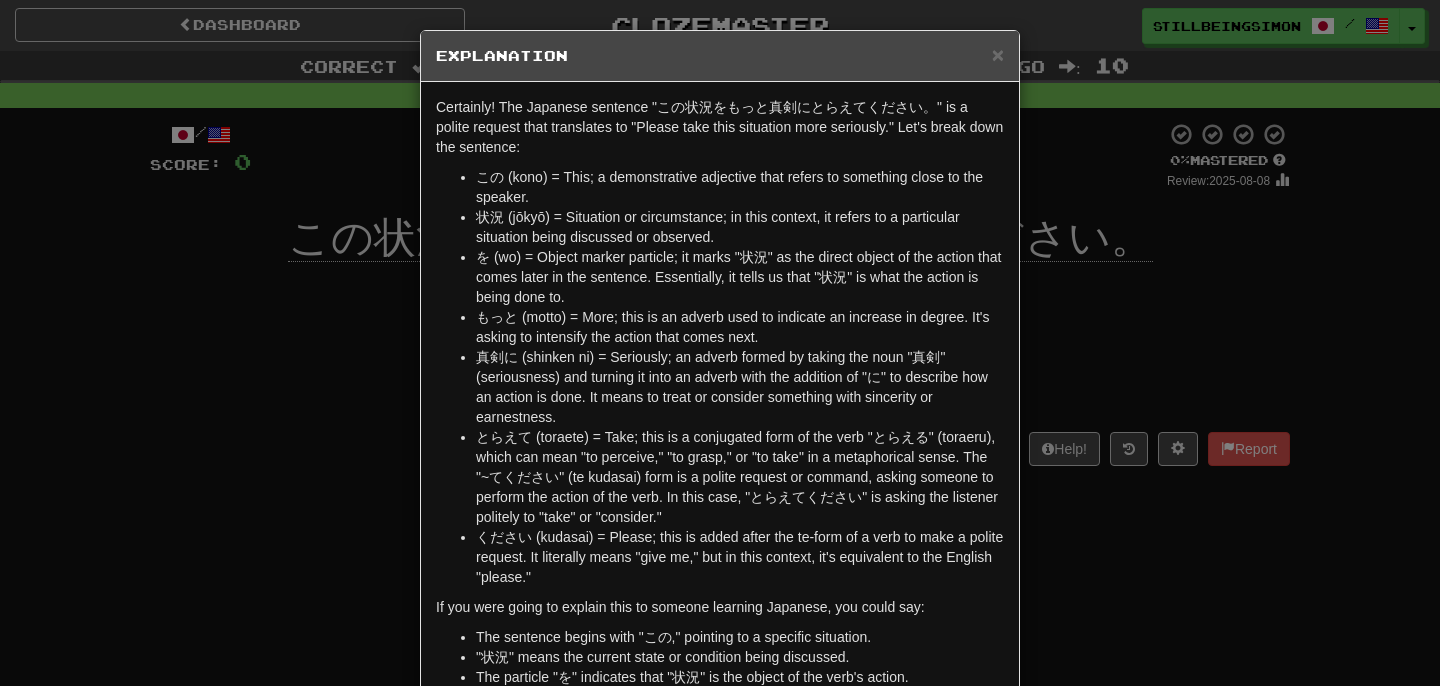 click on "× Explanation Certainly! The Japanese sentence "この状況をもっと真剣にとらえてください。" is a polite request that translates to "Please take this situation more seriously." Let's break down the sentence:
この (kono) = This; a demonstrative adjective that refers to something close to the speaker.
状況 (jōkyō) = Situation or circumstance; in this context, it refers to a particular situation being discussed or observed.
を (wo) = Object marker particle; it marks "状況" as the direct object of the action that comes later in the sentence. Essentially, it tells us that "状況" is what the action is being done to.
もっと (motto) = More; this is an adverb used to indicate an increase in degree. It's asking to intensify the action that comes next.
ください (kudasai) = Please; this is added after the te-form of a verb to make a polite request. It literally means "give me," but in this context, it's equivalent to the English "please."
! Close" at bounding box center [720, 343] 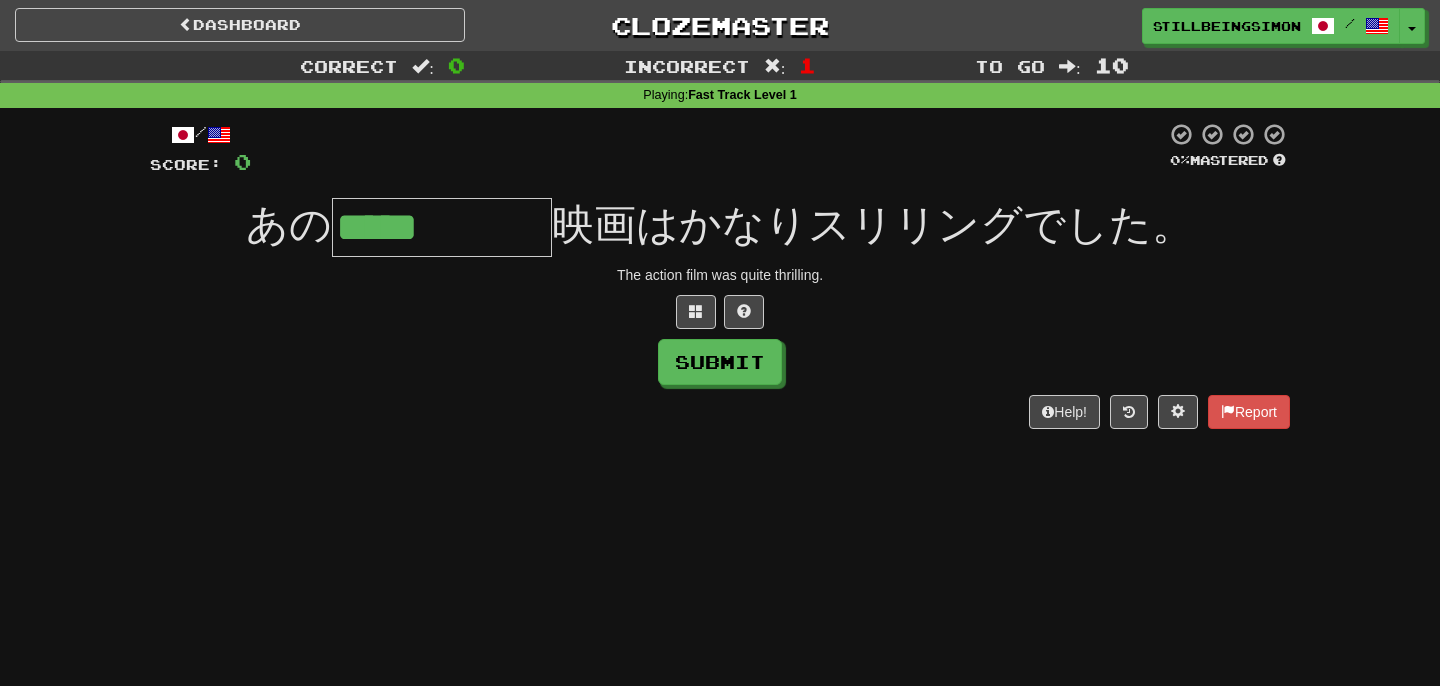 type on "*****" 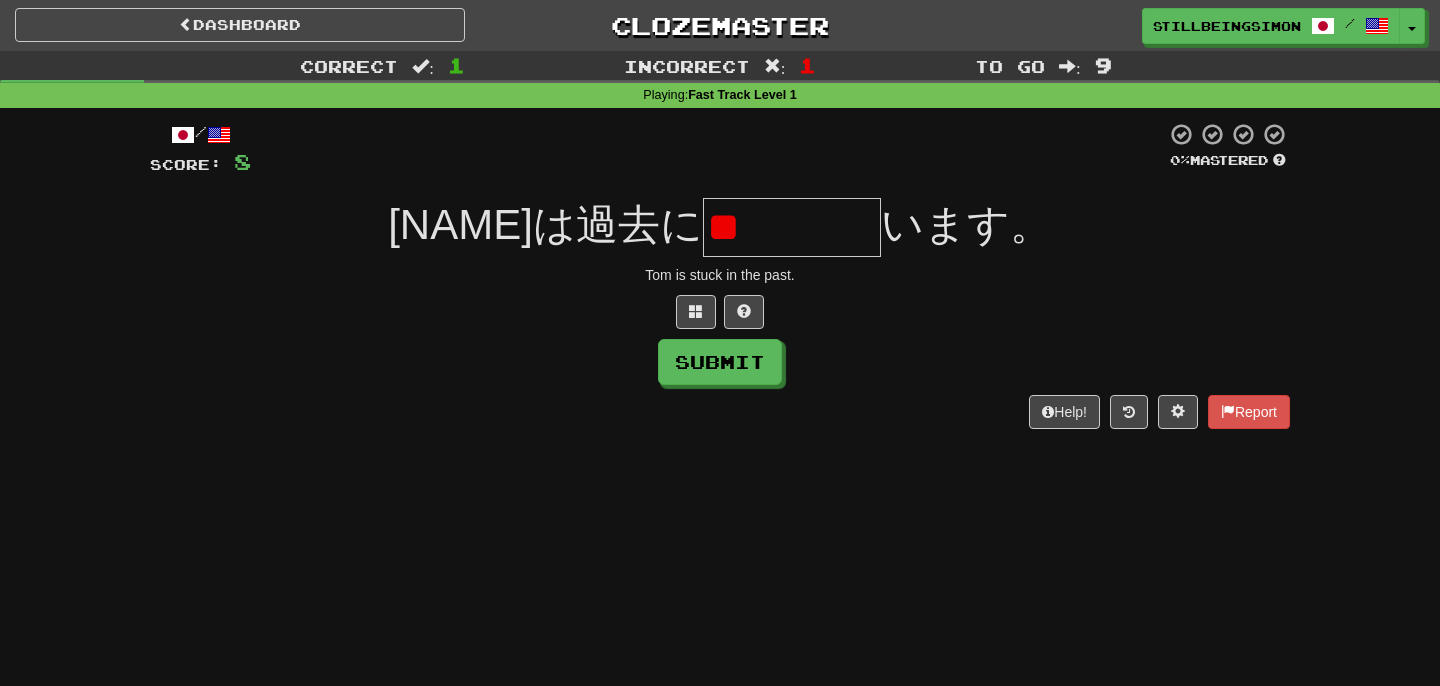 type on "*" 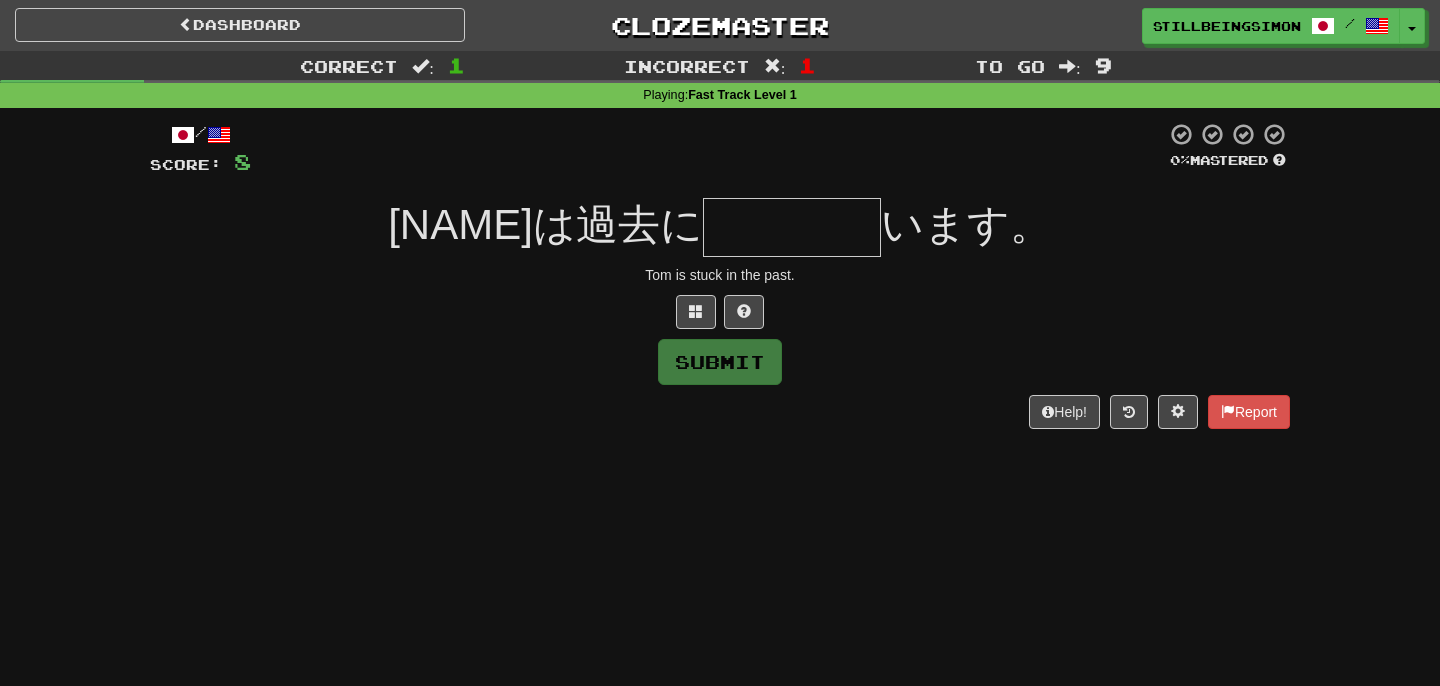 type on "****" 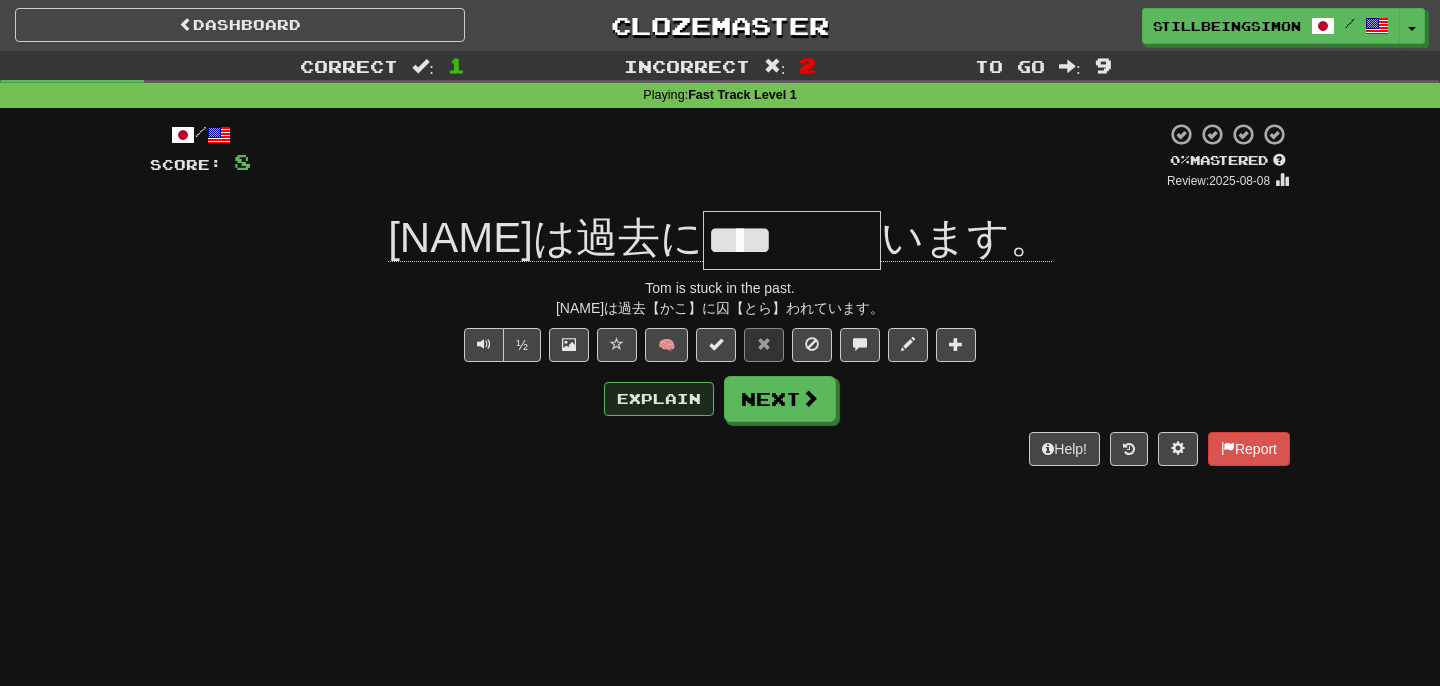 click on "Explain" at bounding box center (659, 399) 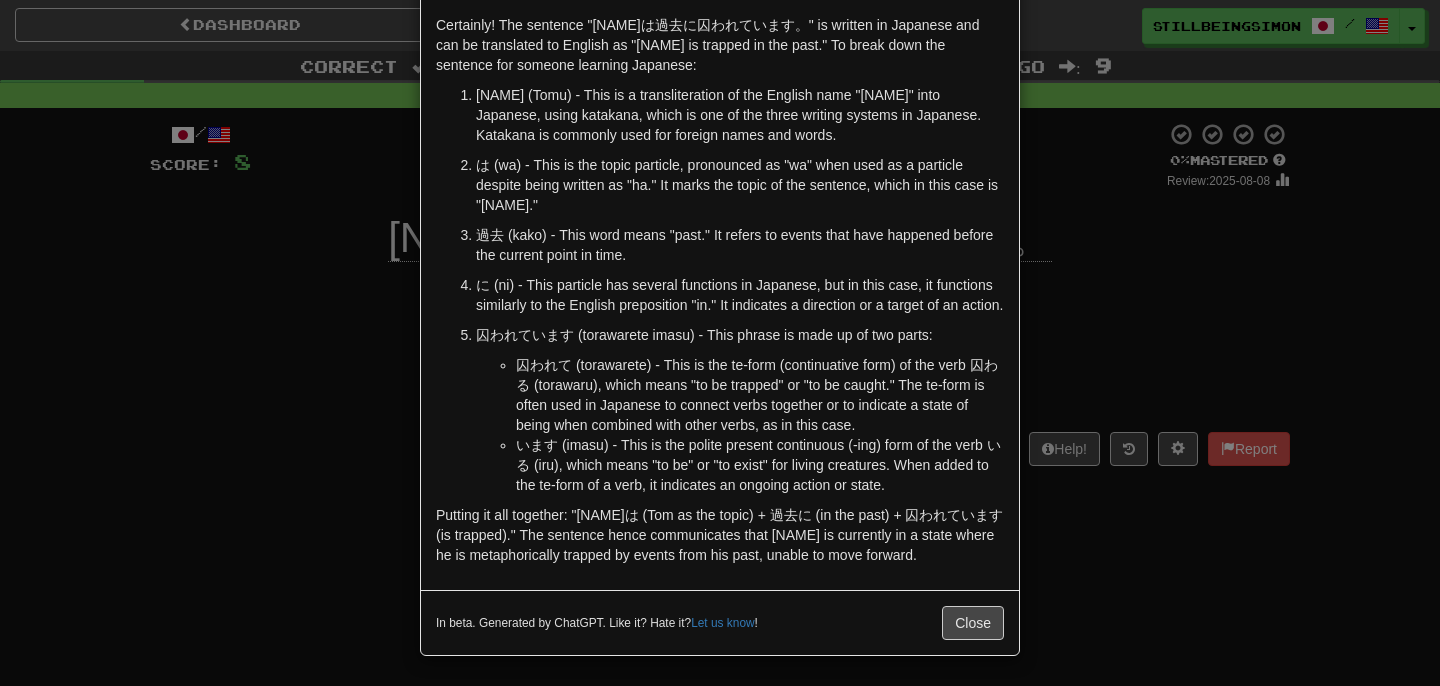 scroll, scrollTop: 102, scrollLeft: 0, axis: vertical 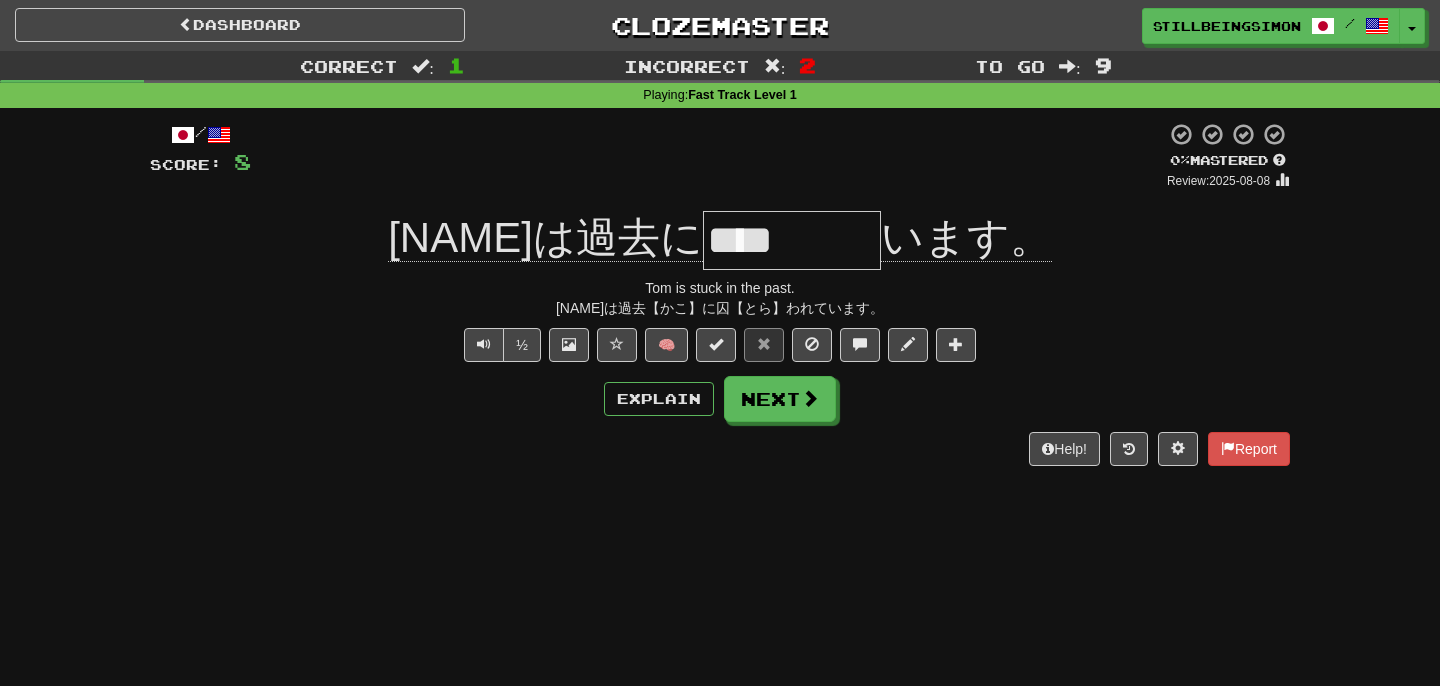click on "Explain Next" at bounding box center (720, 399) 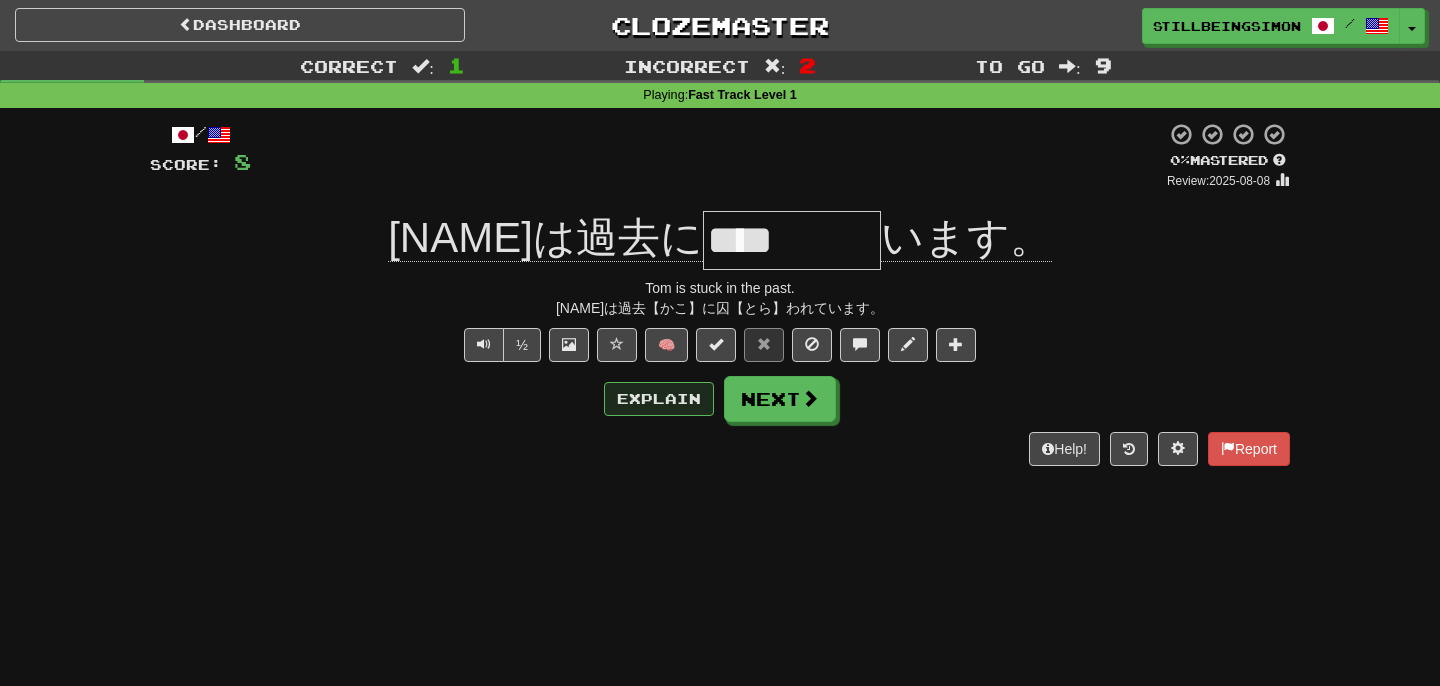 click on "Explain" at bounding box center (659, 399) 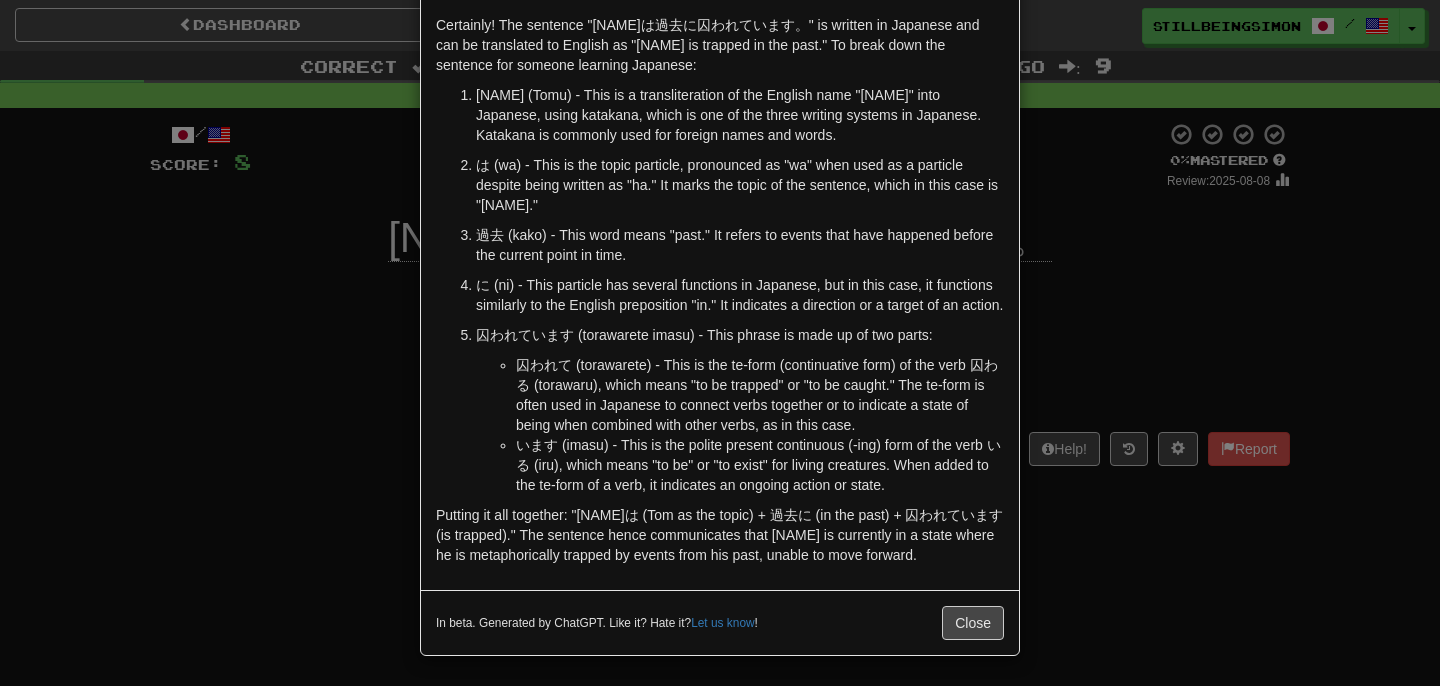 scroll, scrollTop: 102, scrollLeft: 0, axis: vertical 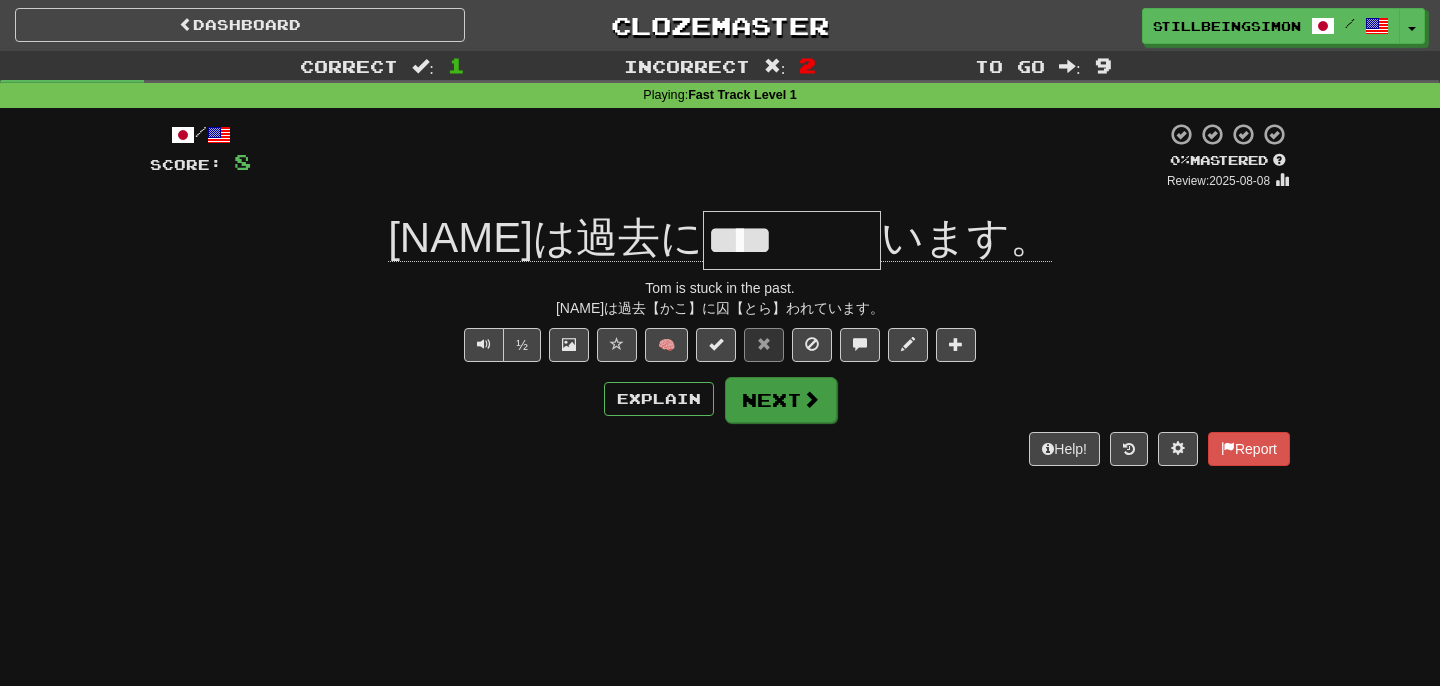 click on "Next" at bounding box center (781, 400) 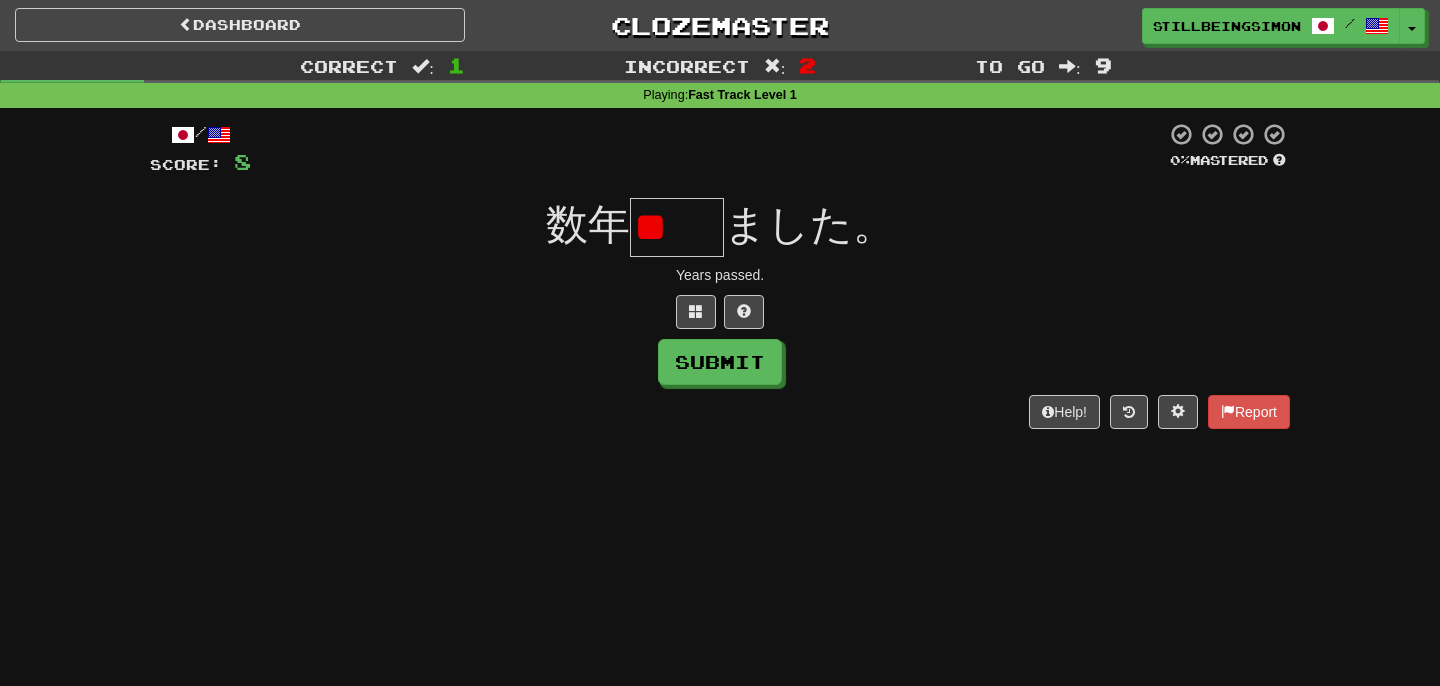 type on "*" 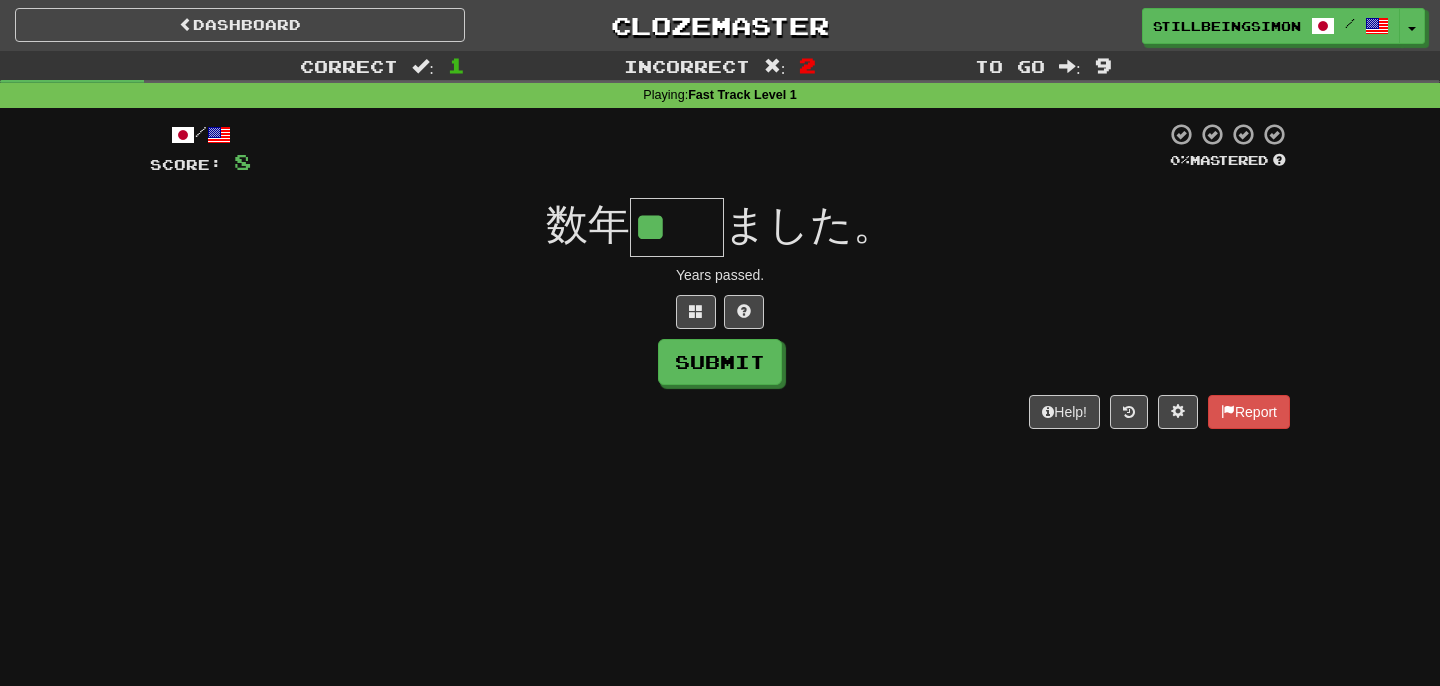 type on "**" 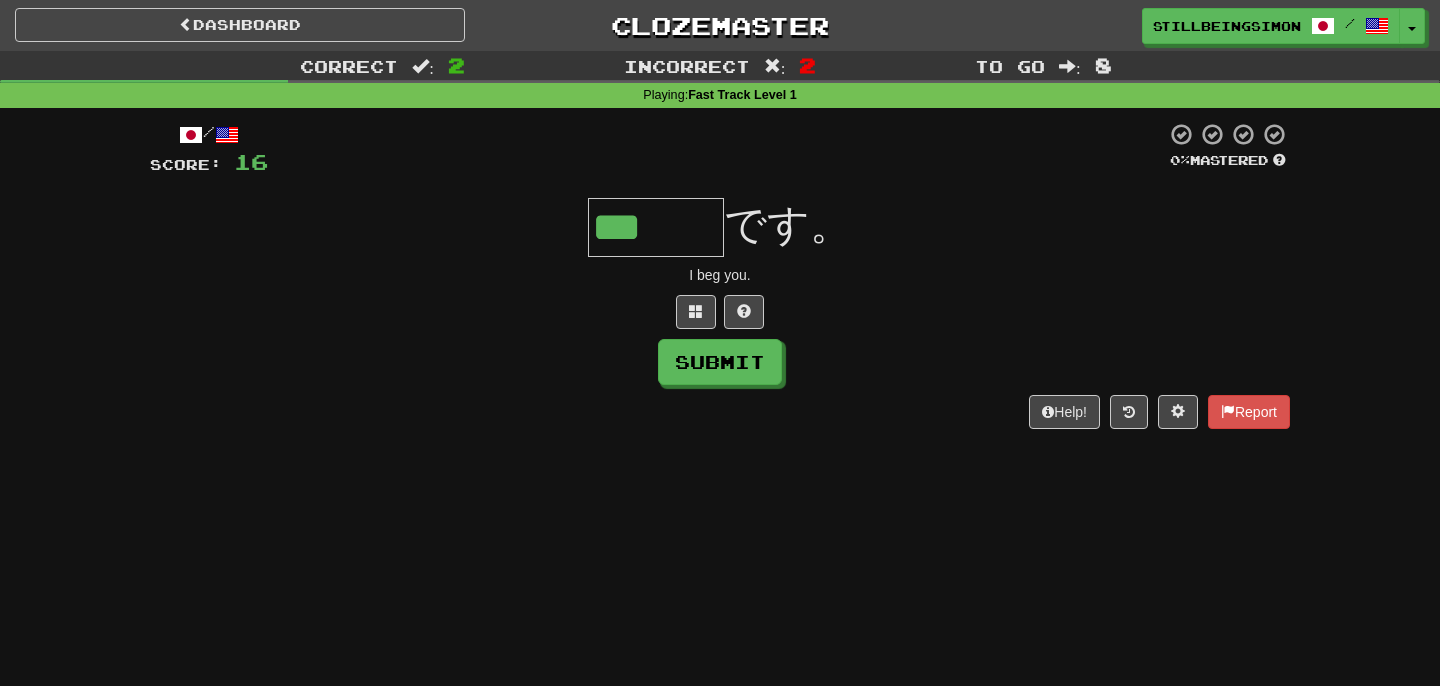 type on "***" 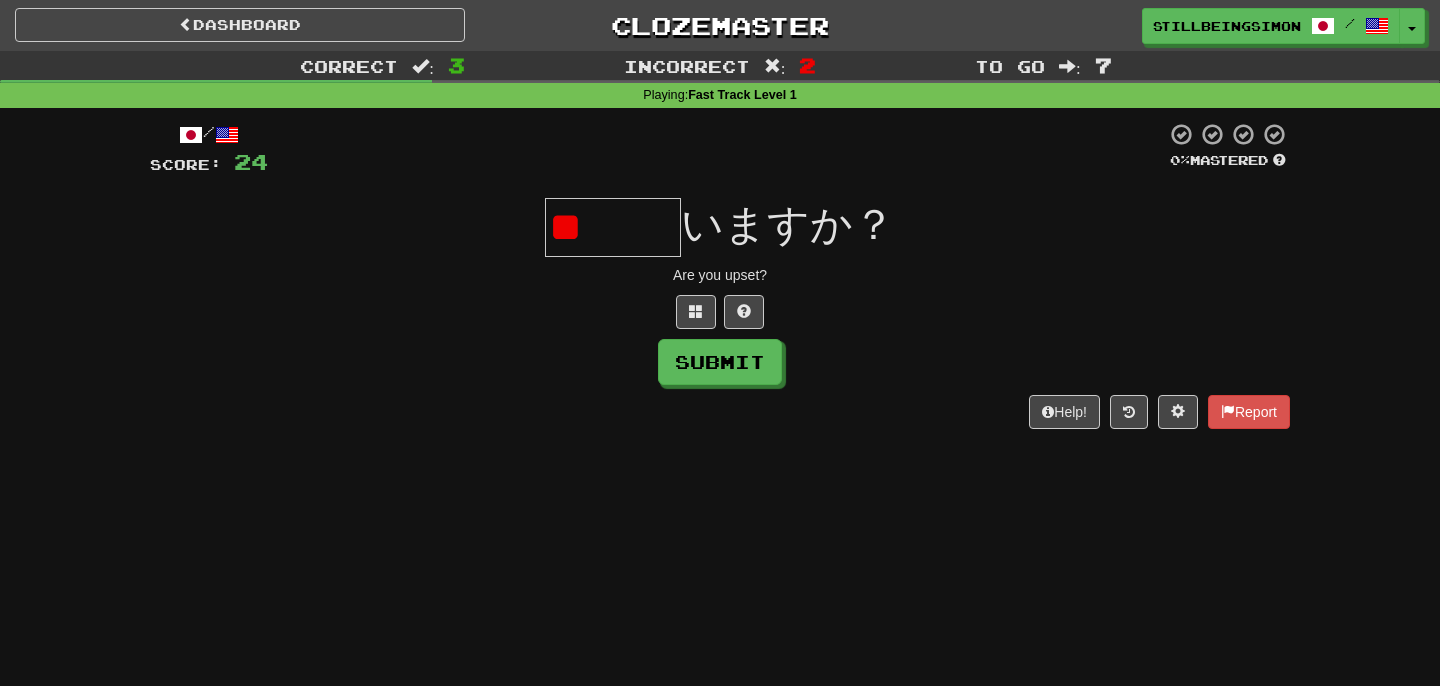 type on "*" 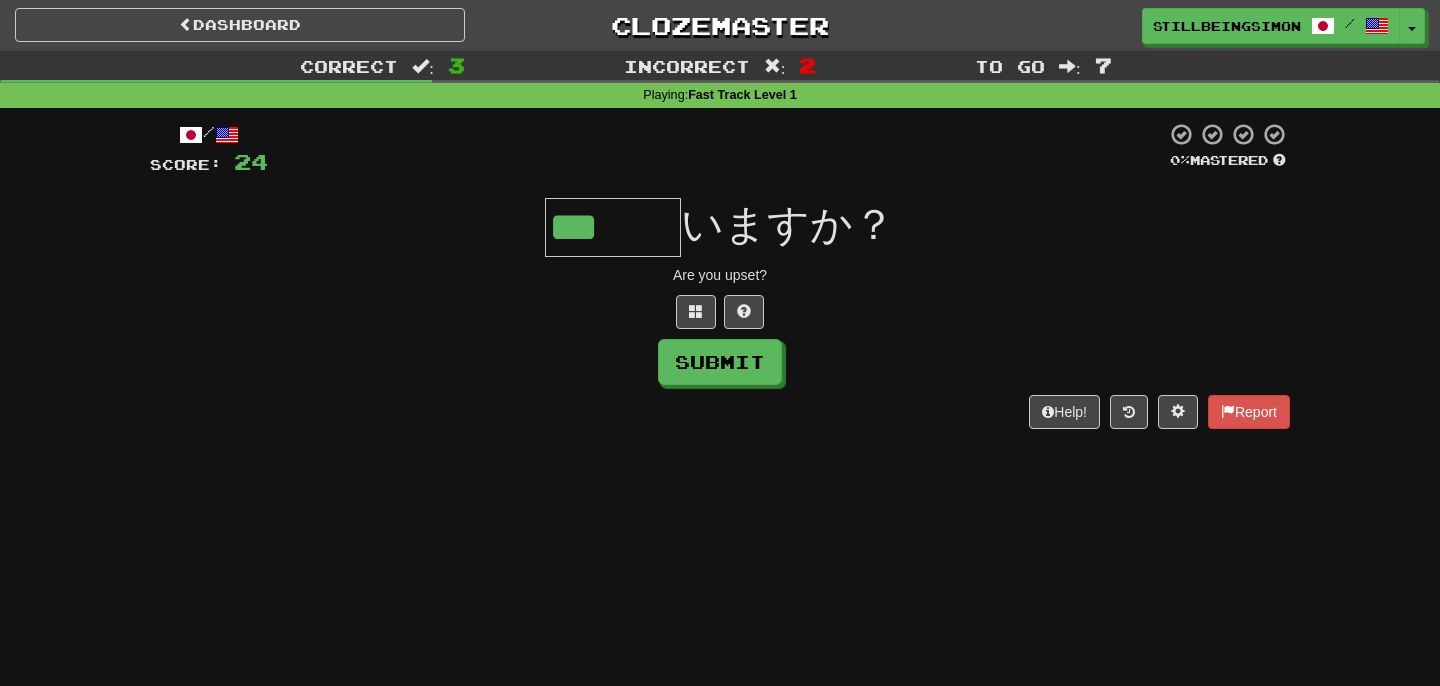 type on "***" 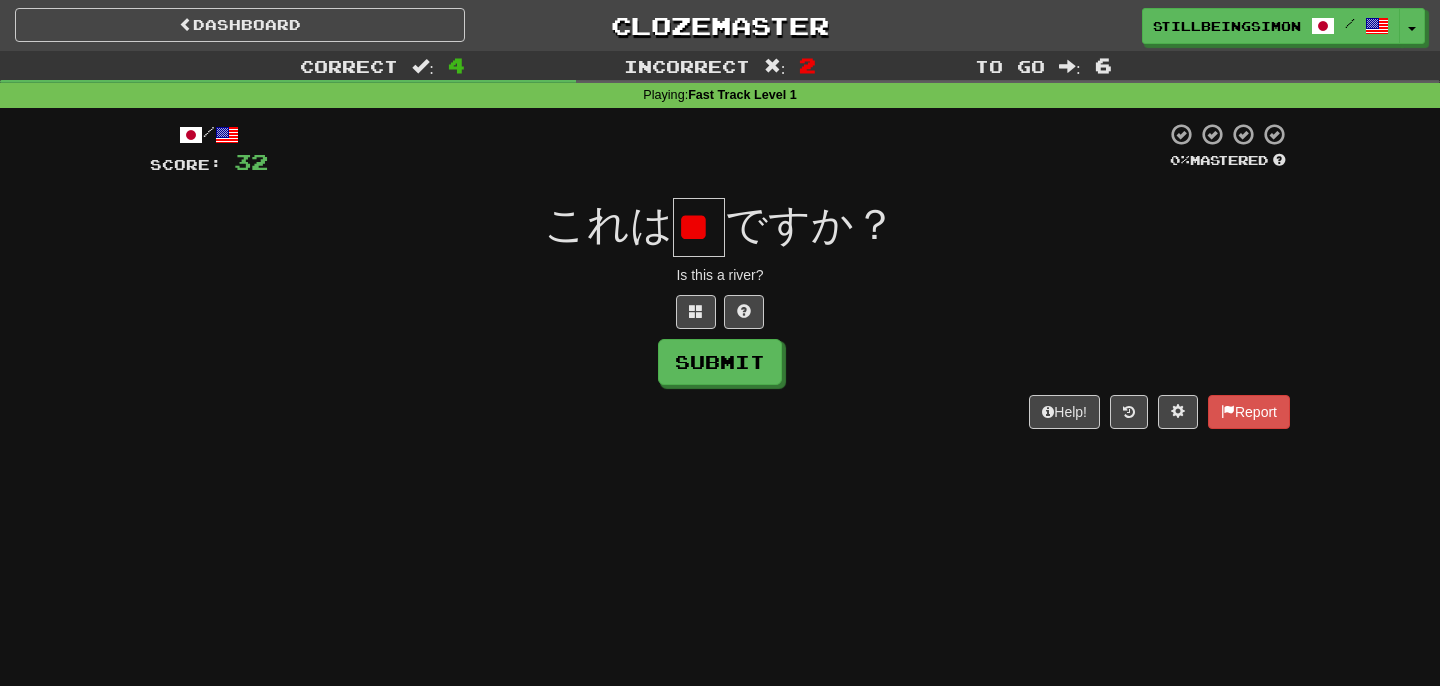 type on "*" 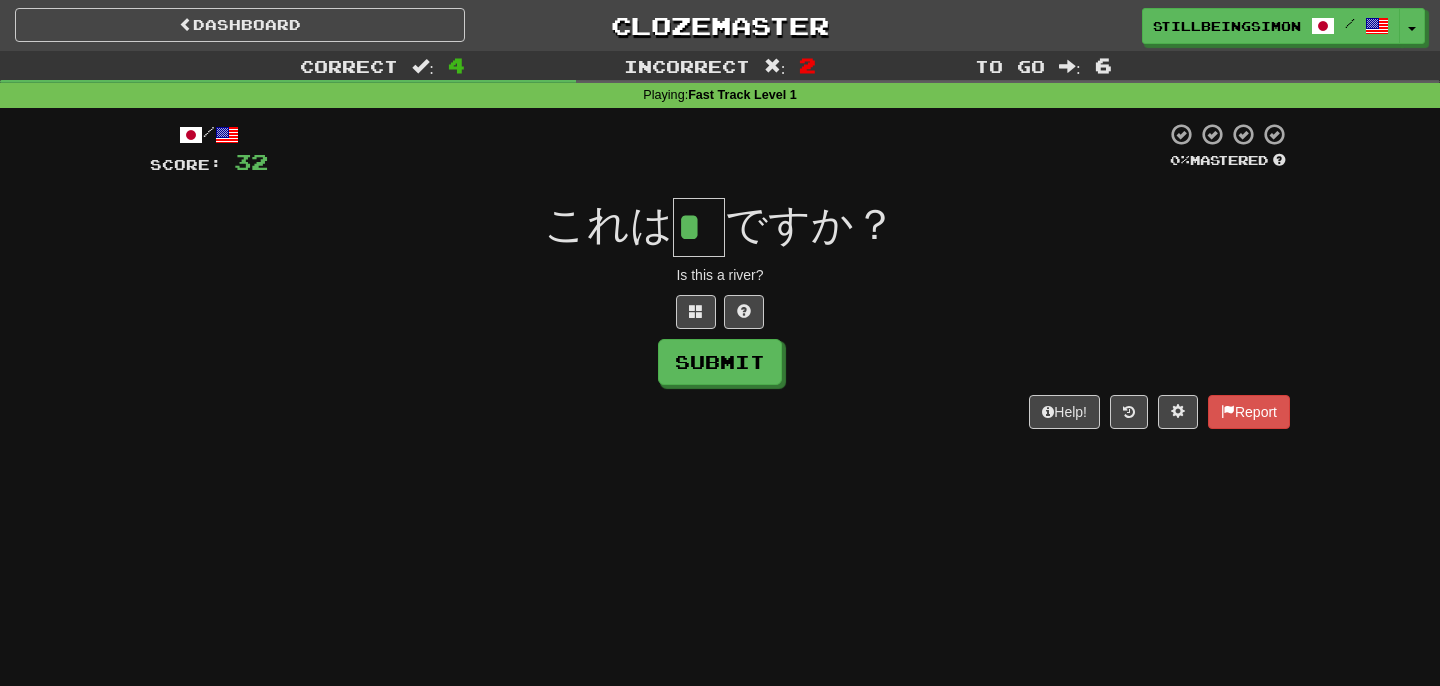 type on "*" 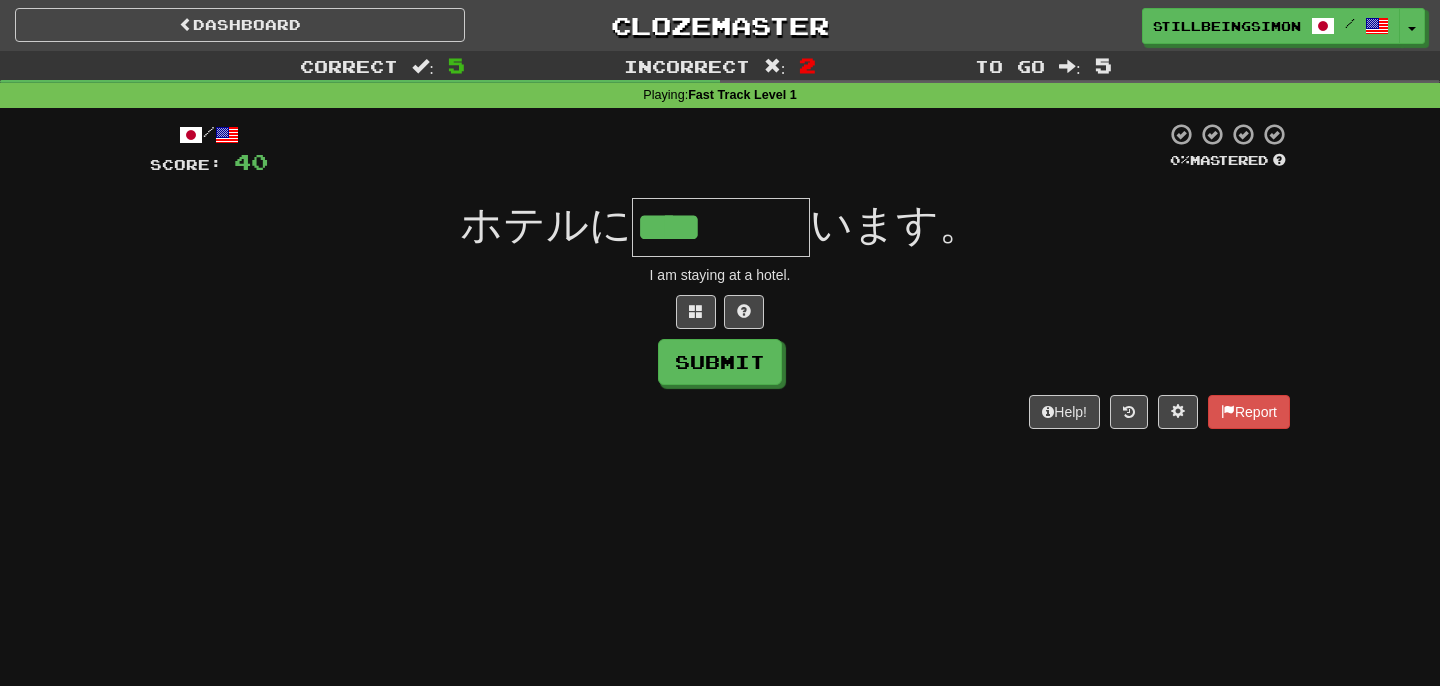 type on "****" 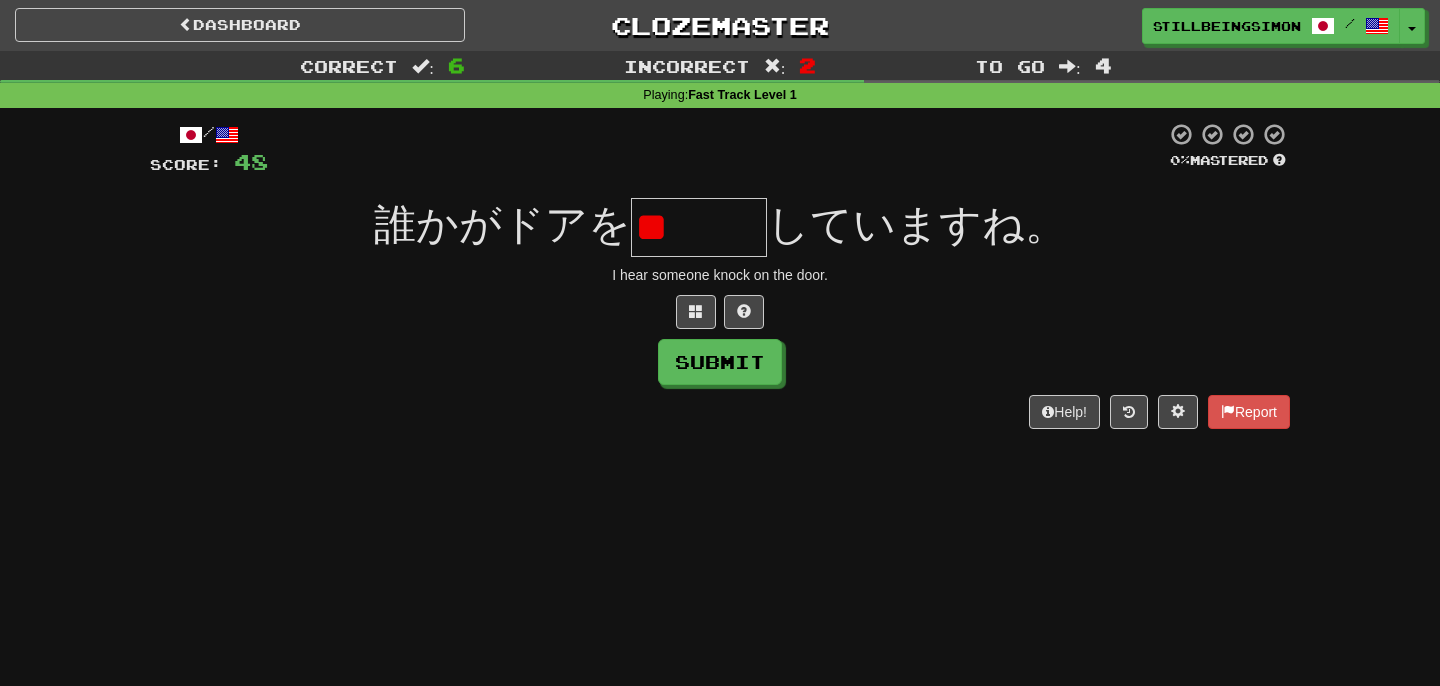 type on "*" 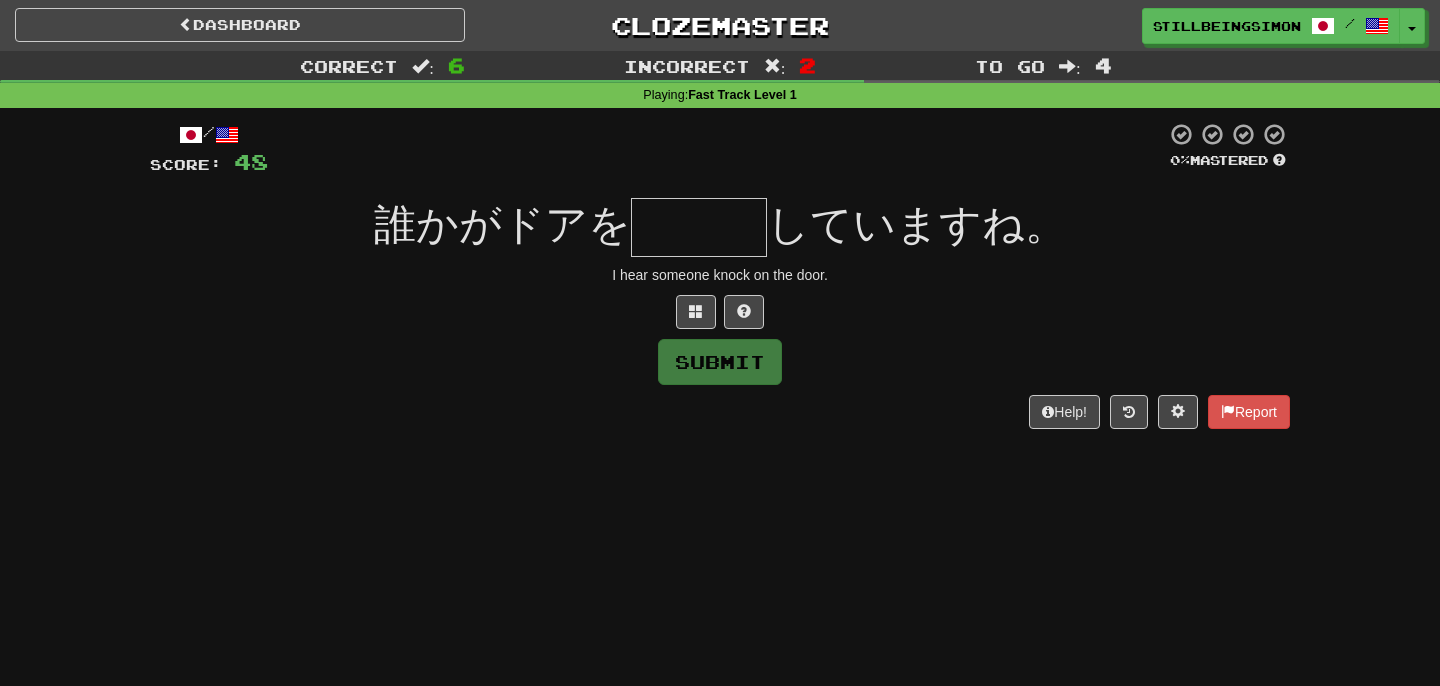 type on "***" 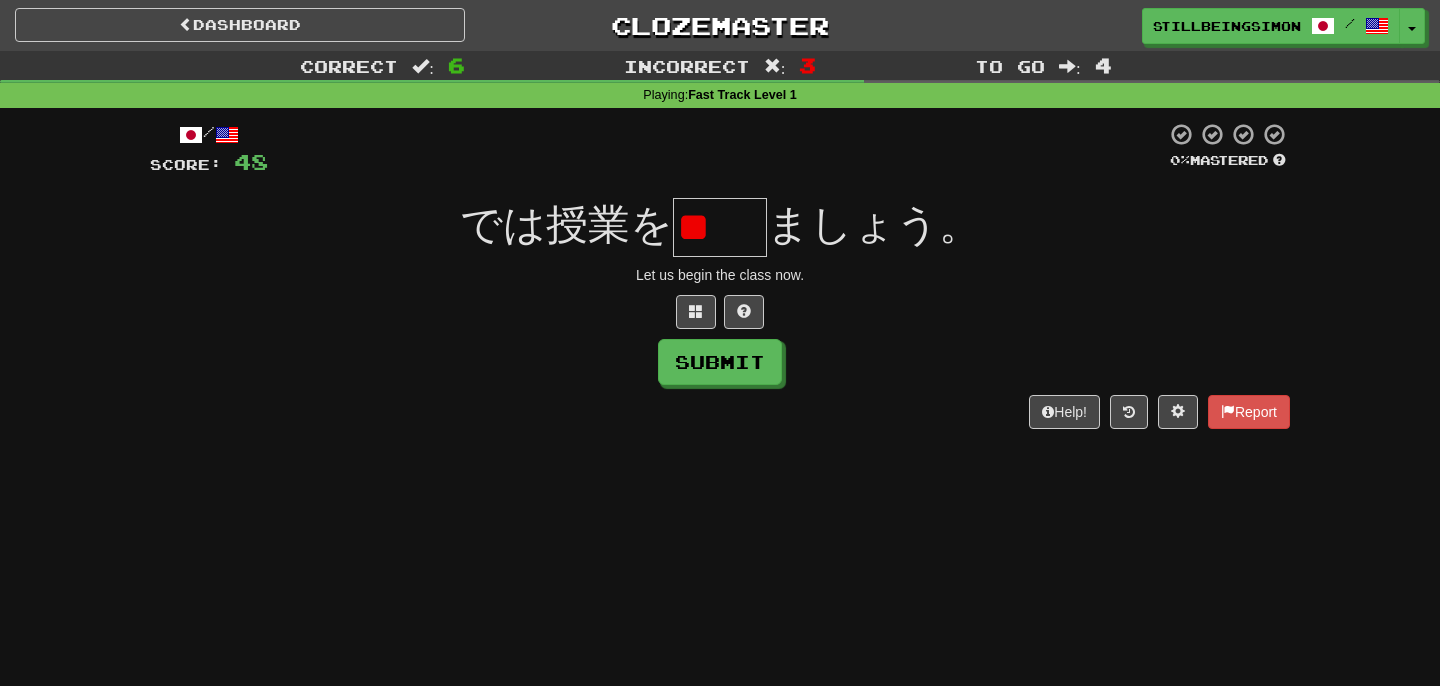type on "*" 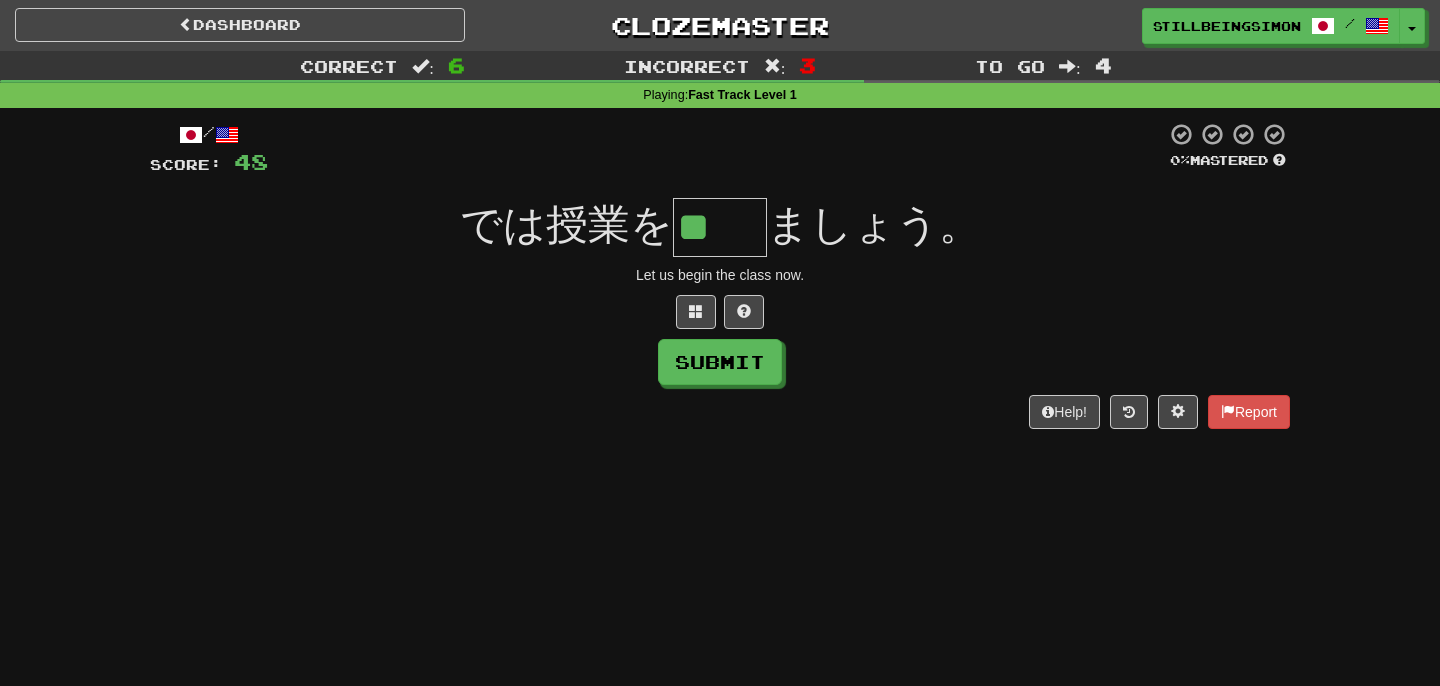type on "**" 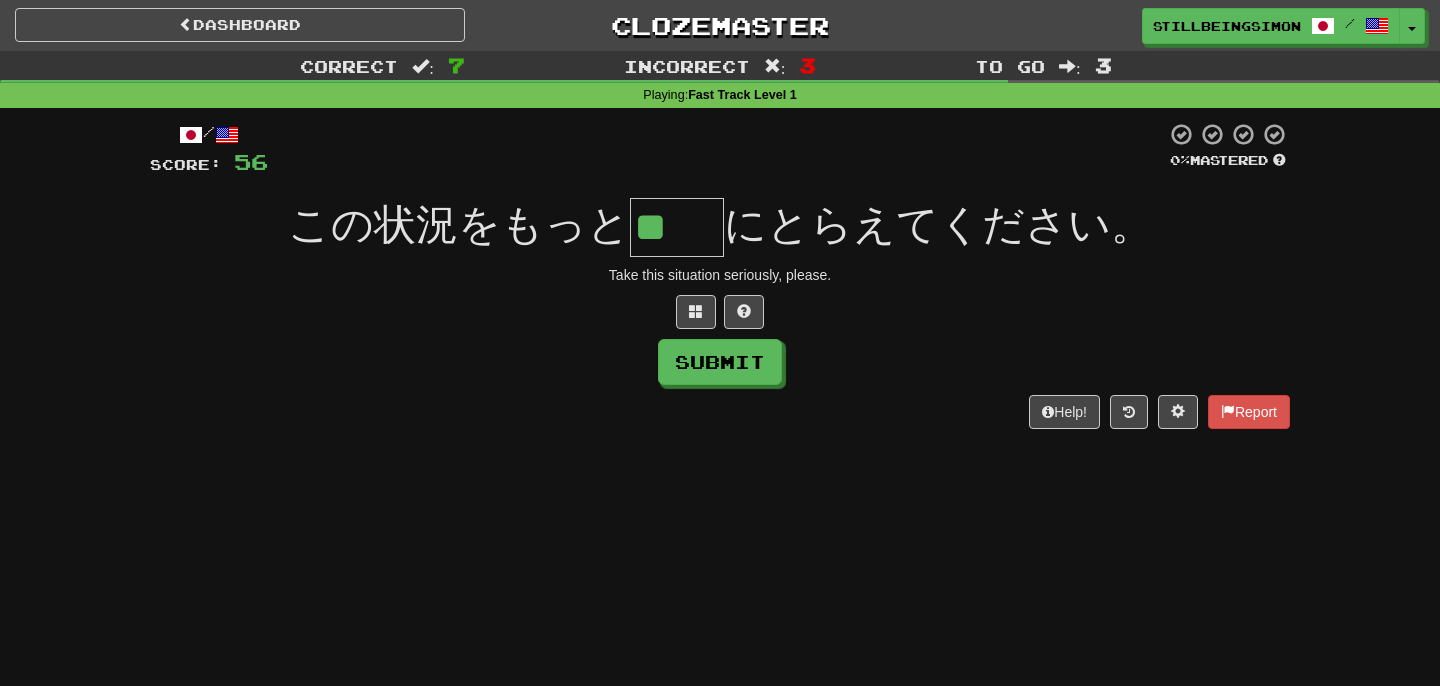 type on "**" 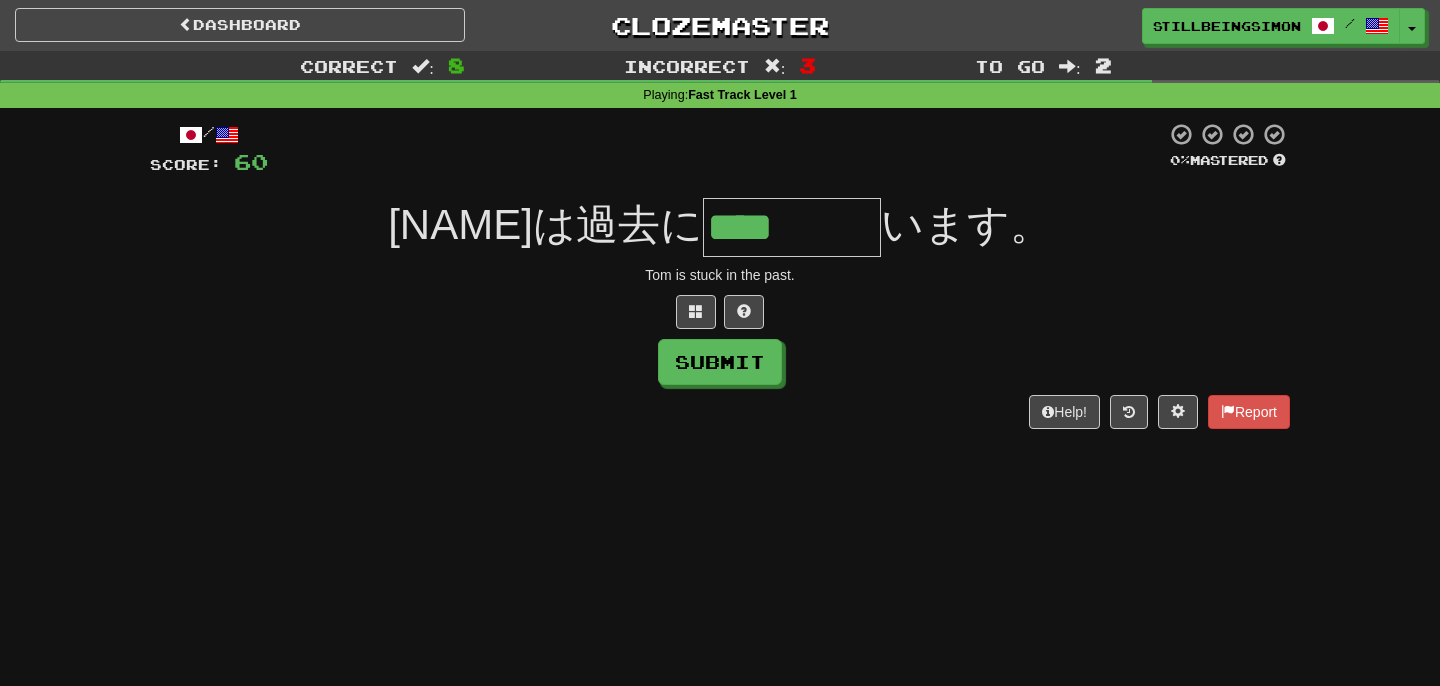type on "****" 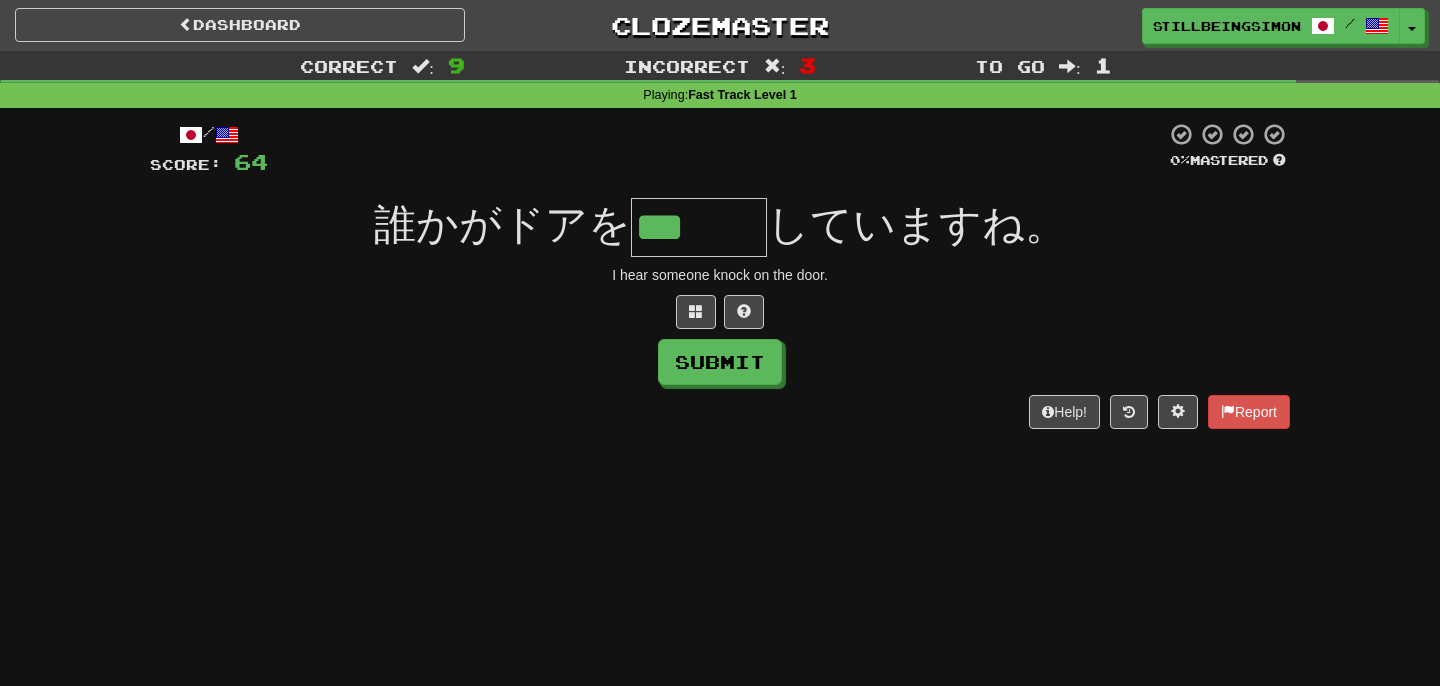 type on "***" 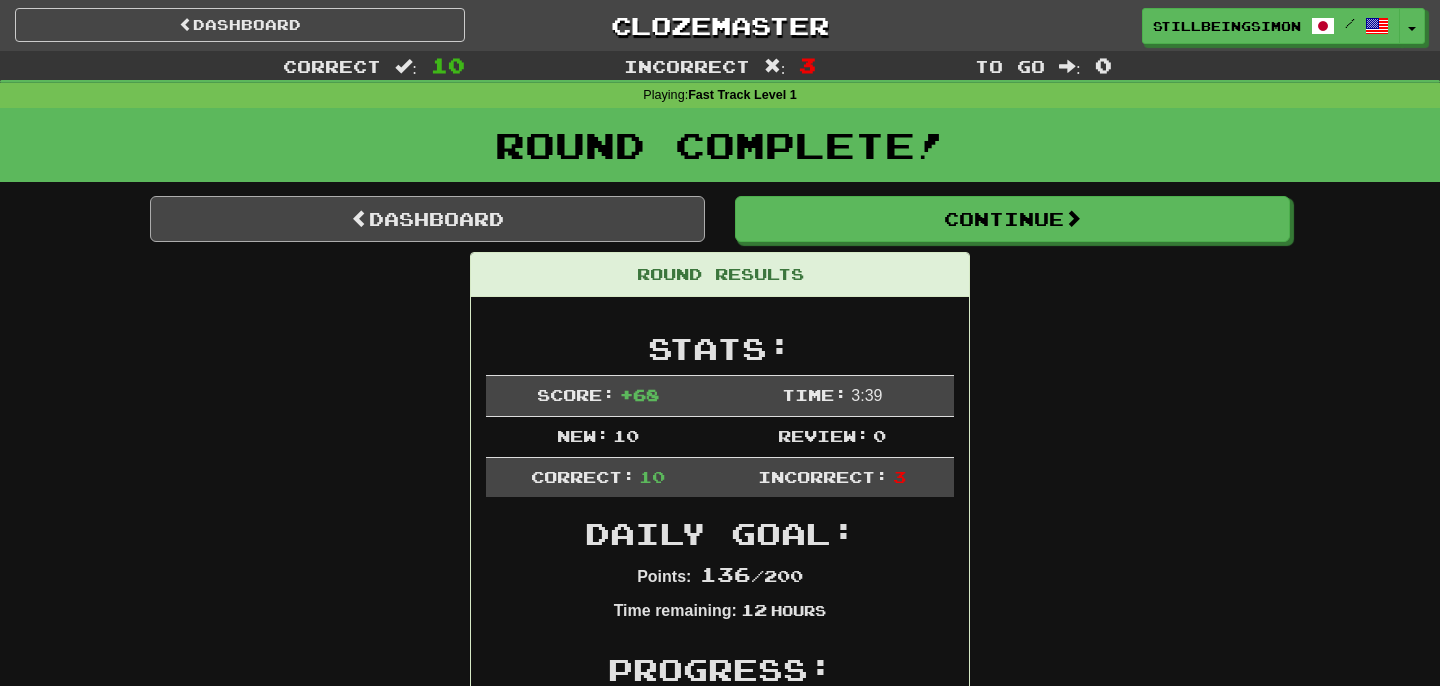 click on "Dashboard" at bounding box center (427, 219) 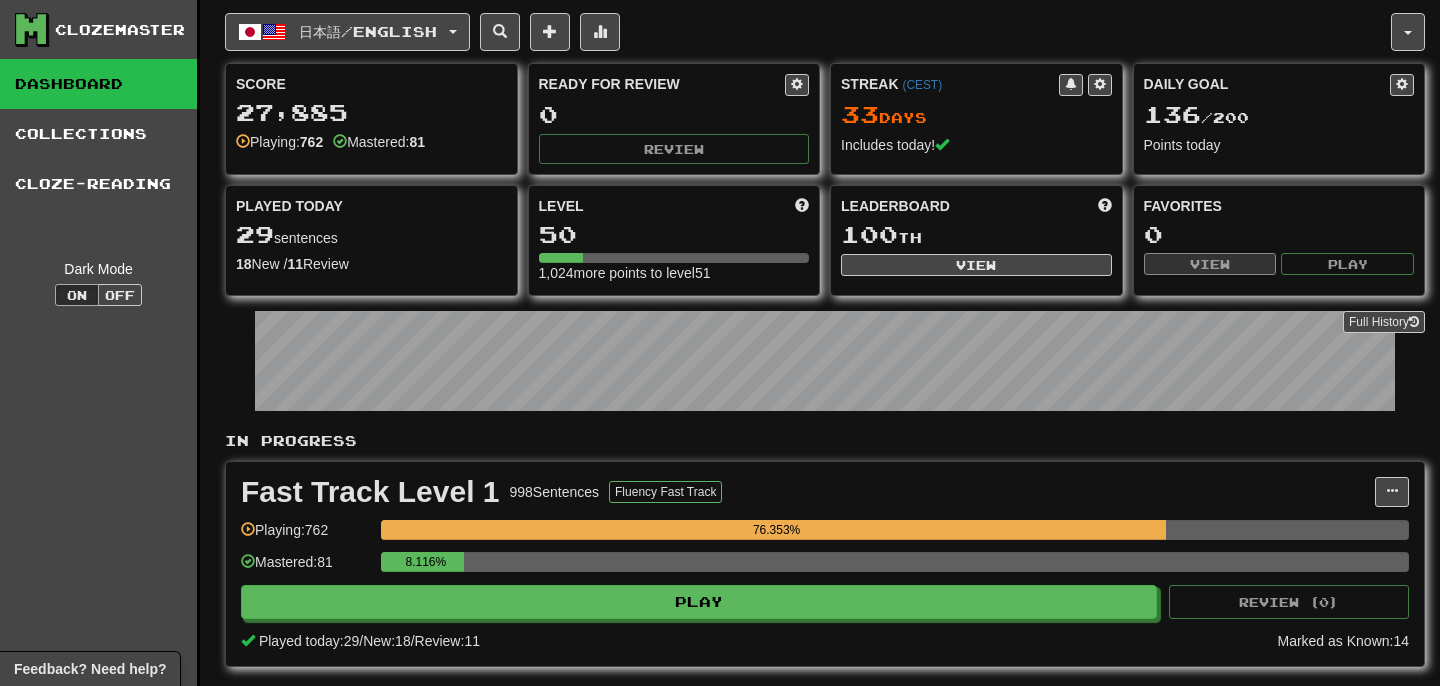 scroll, scrollTop: 0, scrollLeft: 0, axis: both 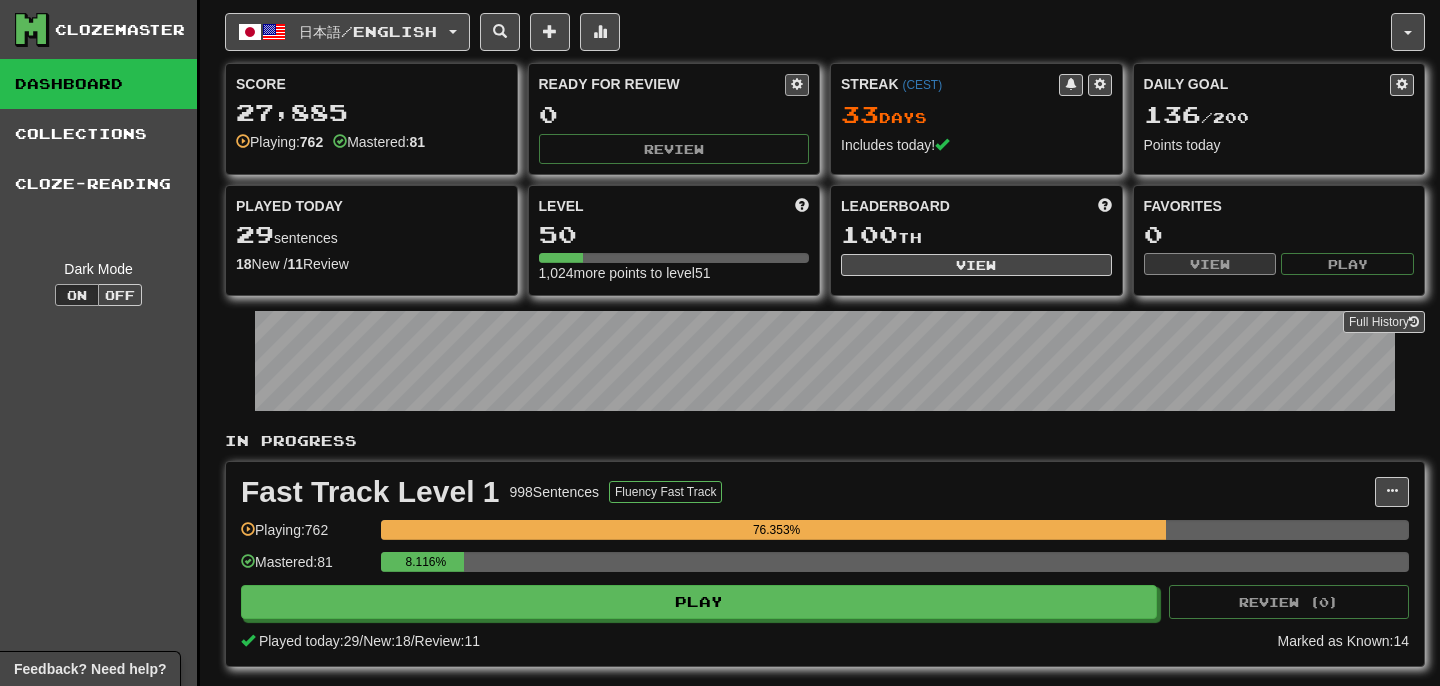 click at bounding box center (797, 85) 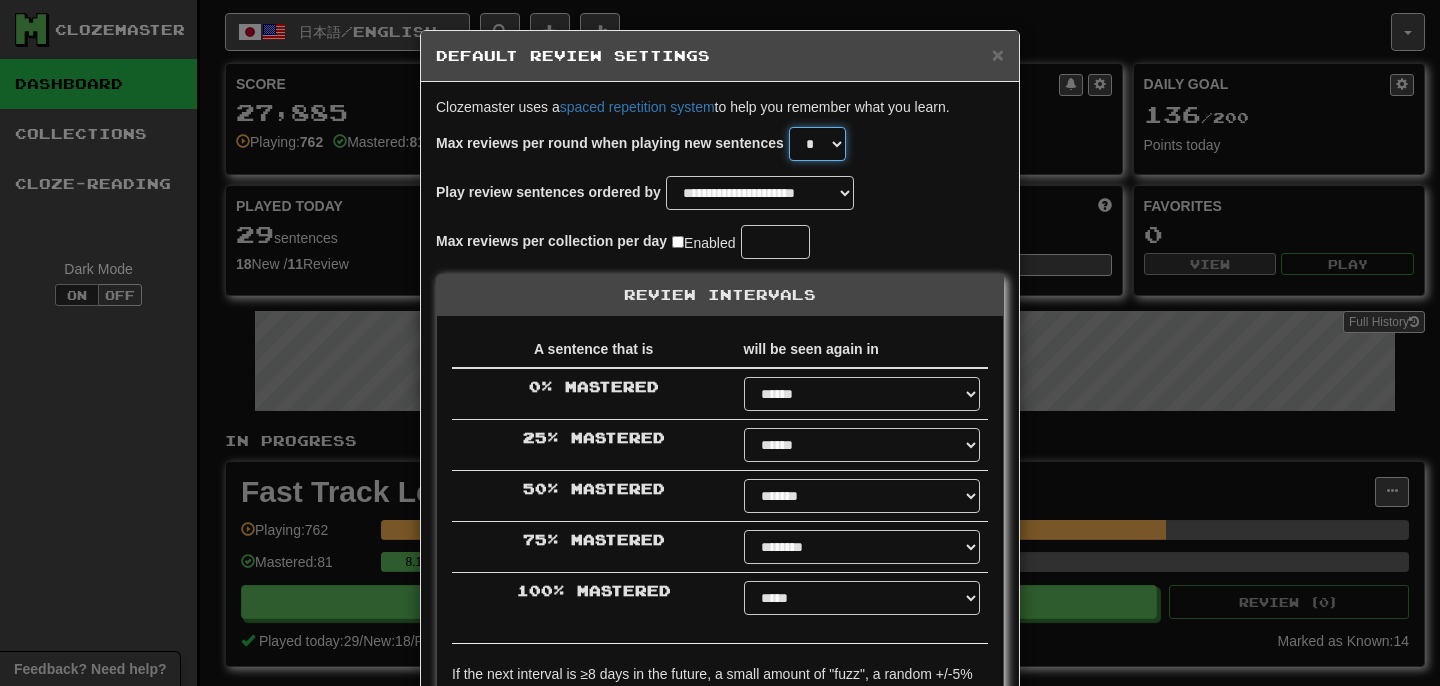 select on "*" 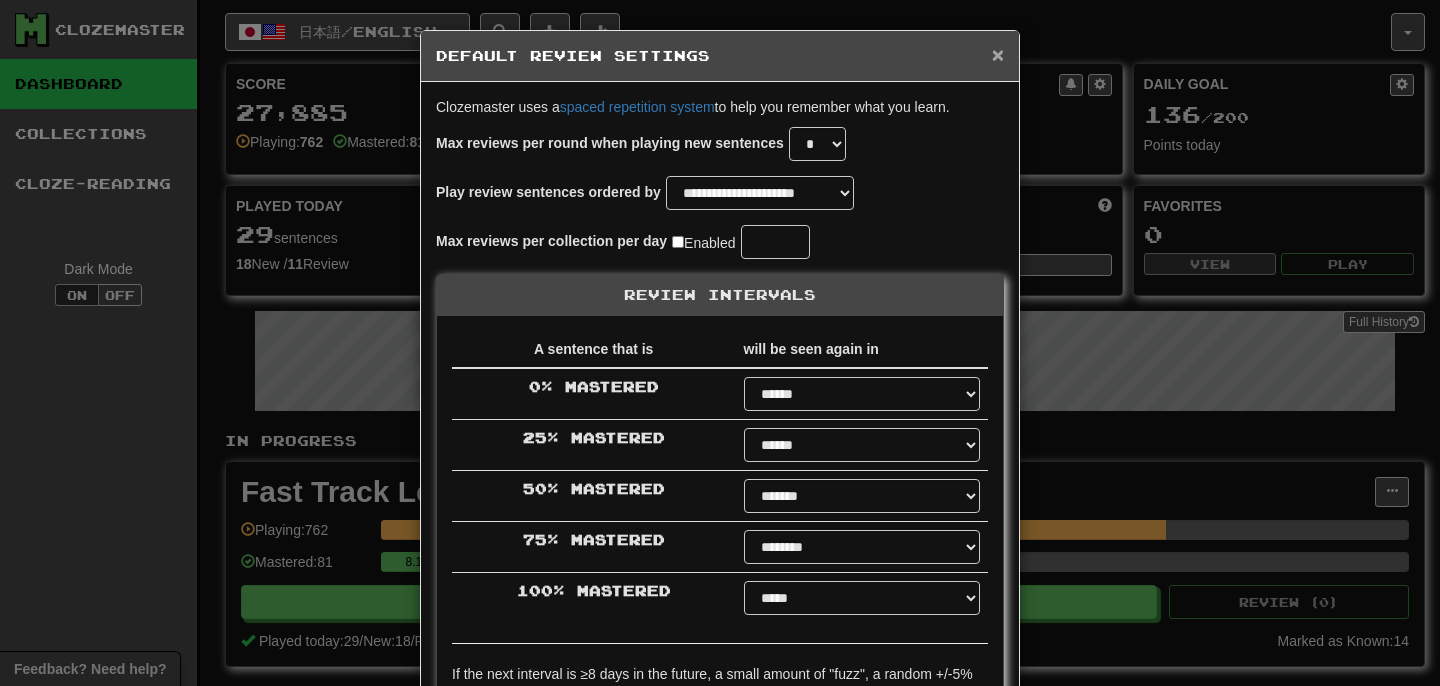 click on "×" at bounding box center (998, 54) 